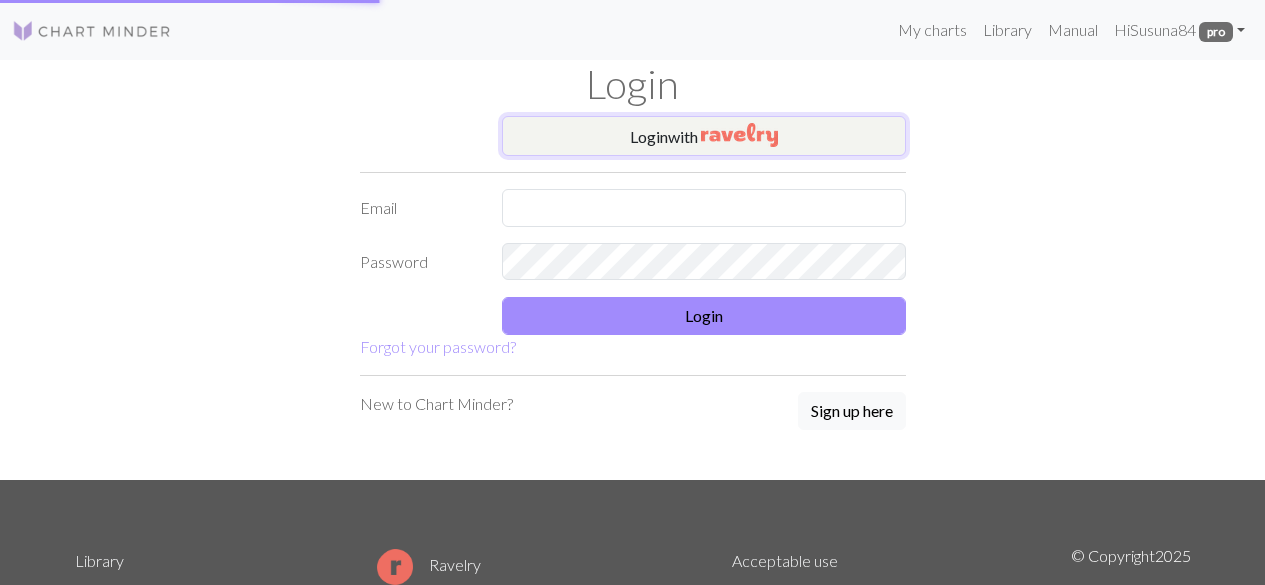 scroll, scrollTop: 0, scrollLeft: 0, axis: both 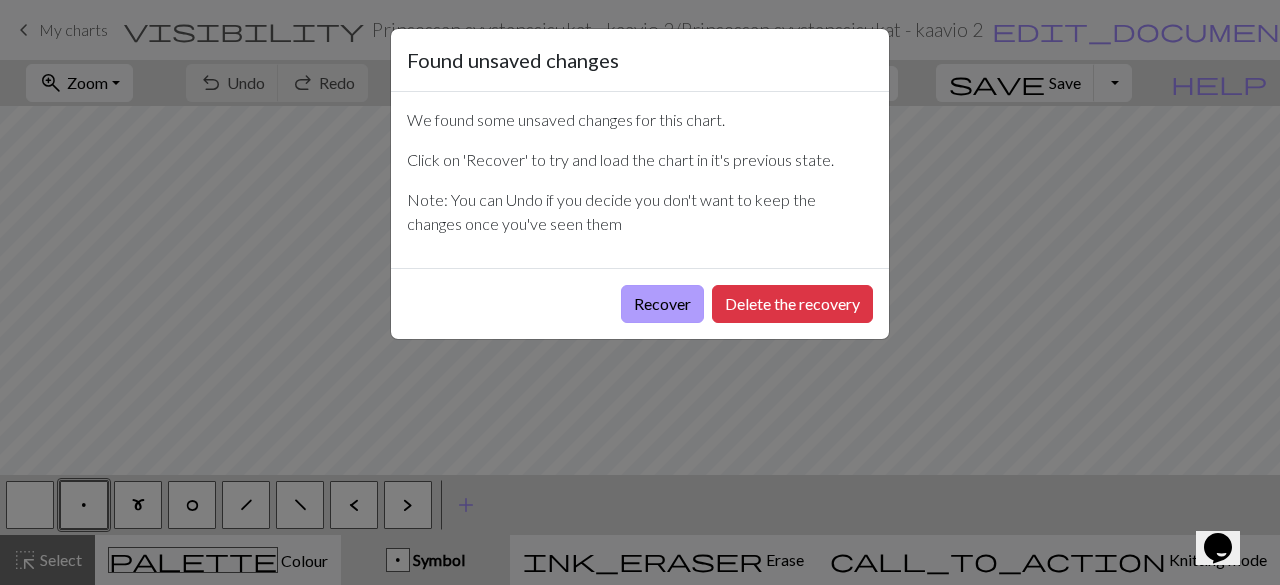 click on "Recover" at bounding box center (662, 304) 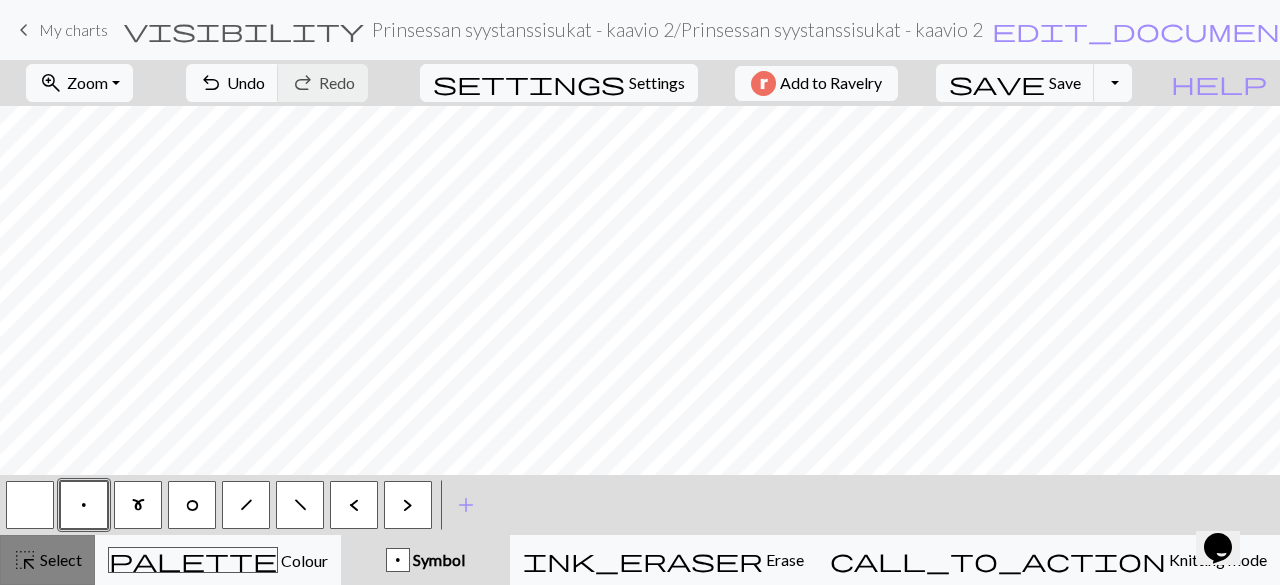 click on "highlight_alt" at bounding box center (25, 560) 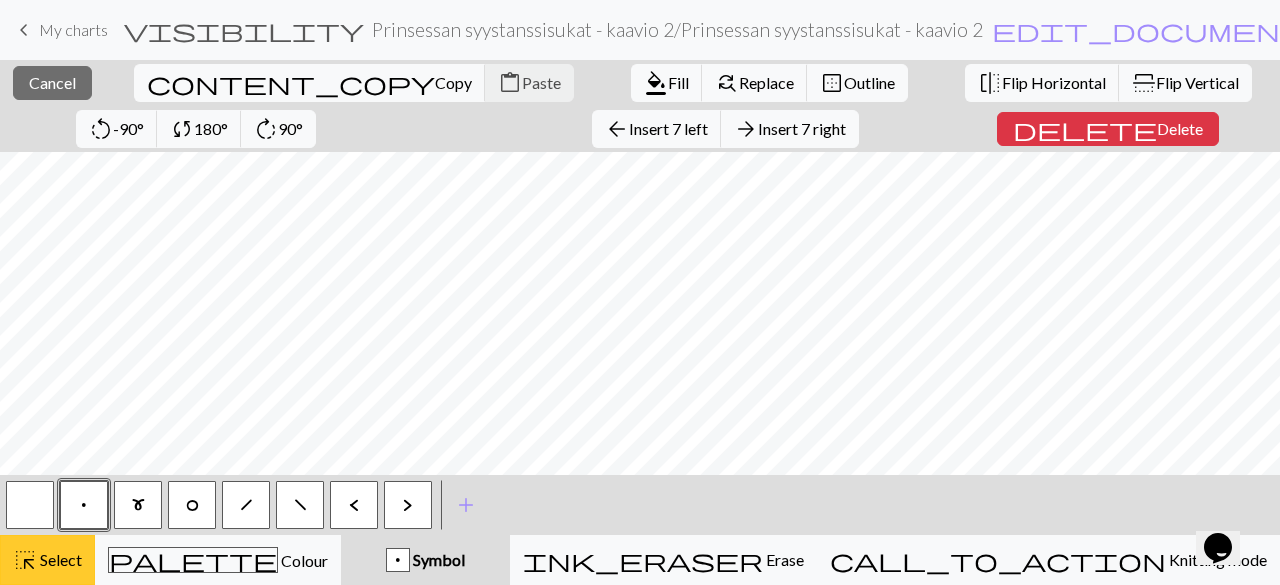click on "Select" at bounding box center (59, 559) 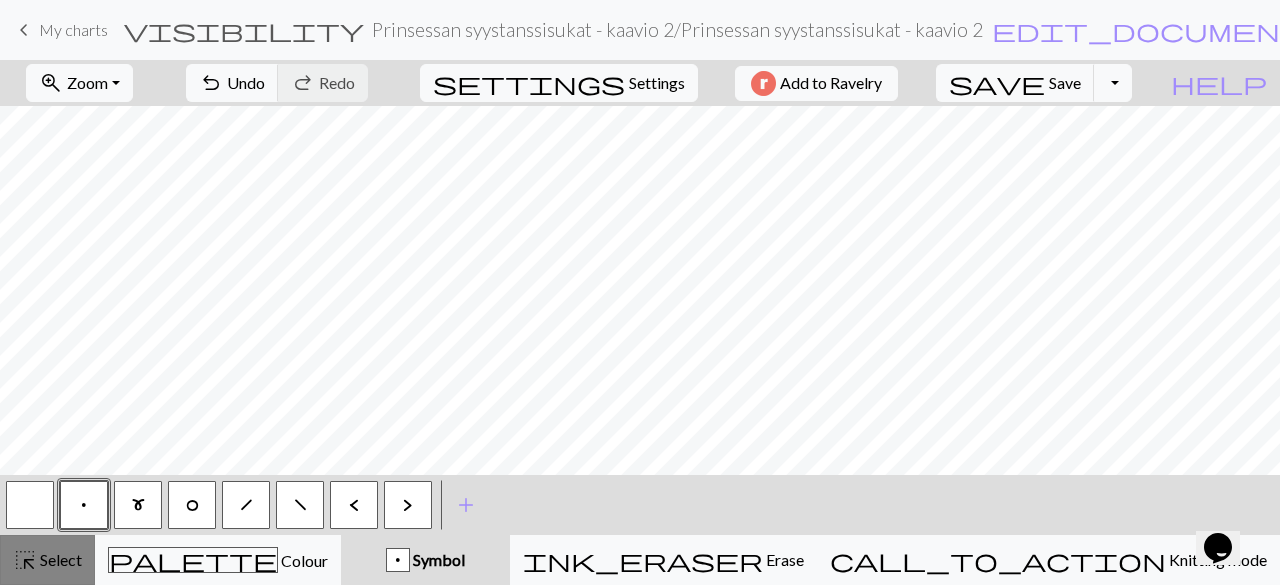 click on "Select" at bounding box center [59, 559] 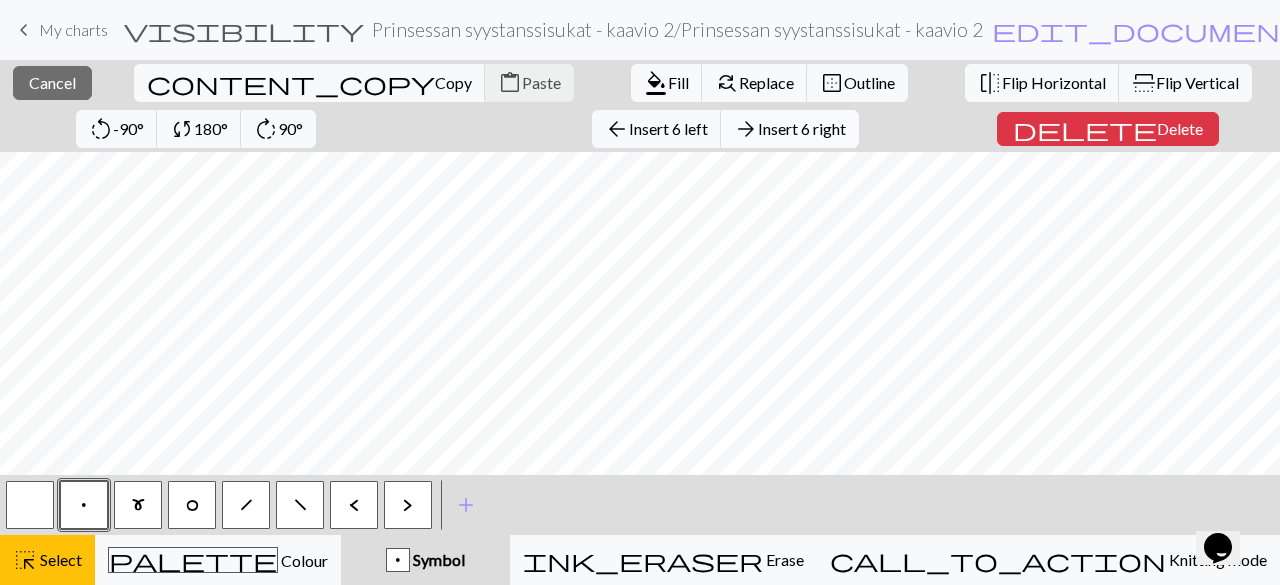 click on "Insert 6 right" at bounding box center [802, 128] 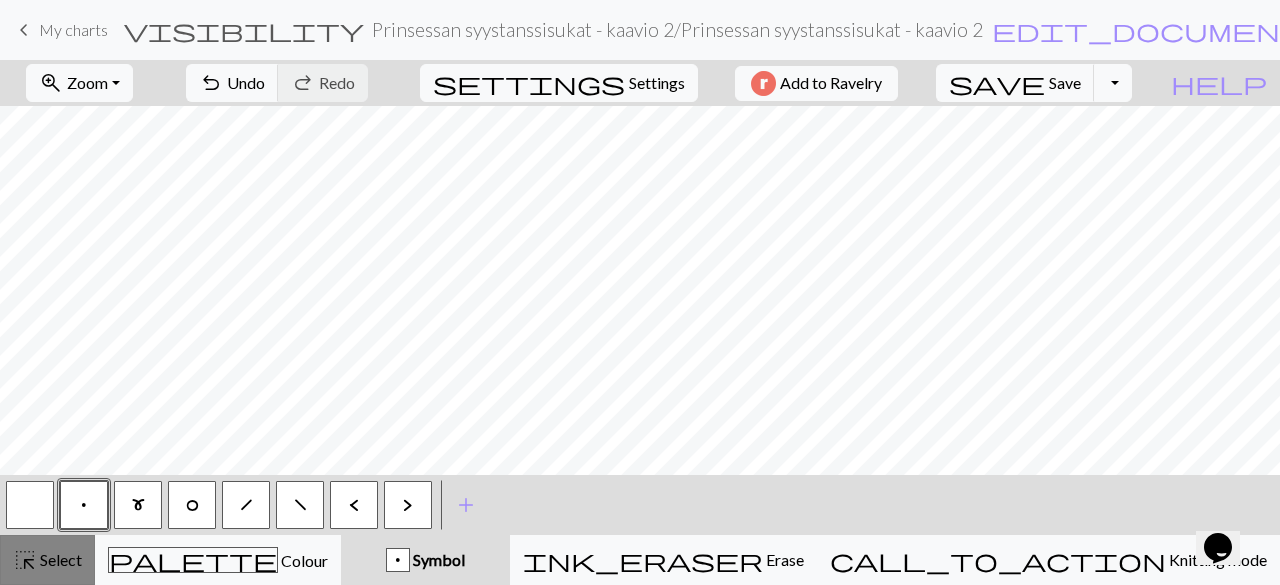 click on "highlight_alt   Select   Select" at bounding box center (47, 560) 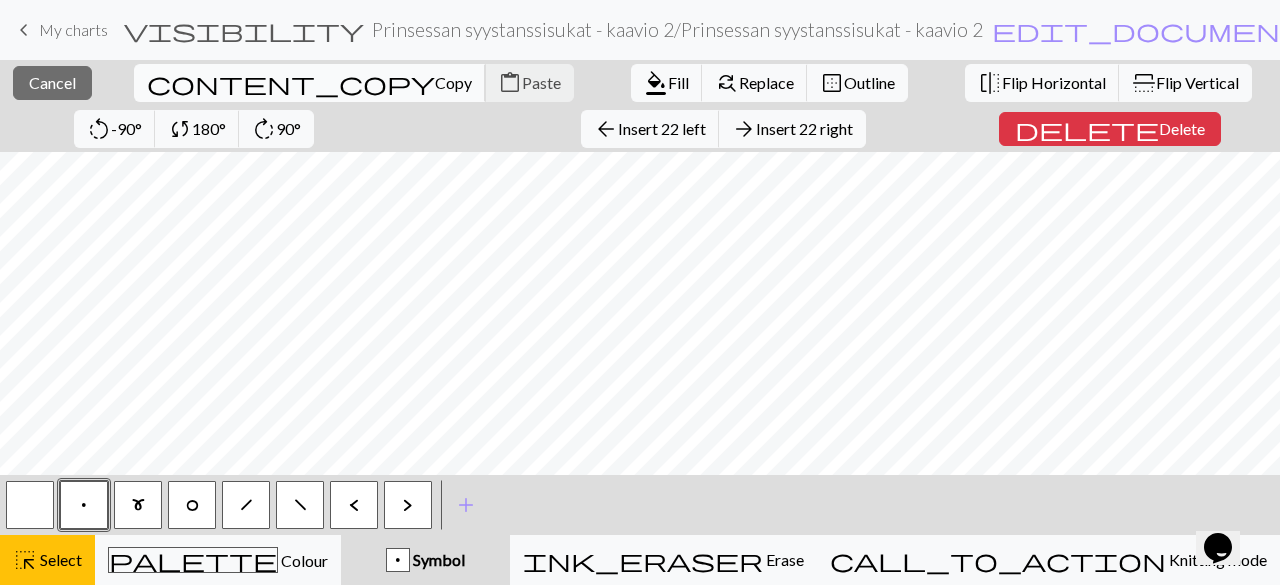 click on "content_copy" at bounding box center (291, 83) 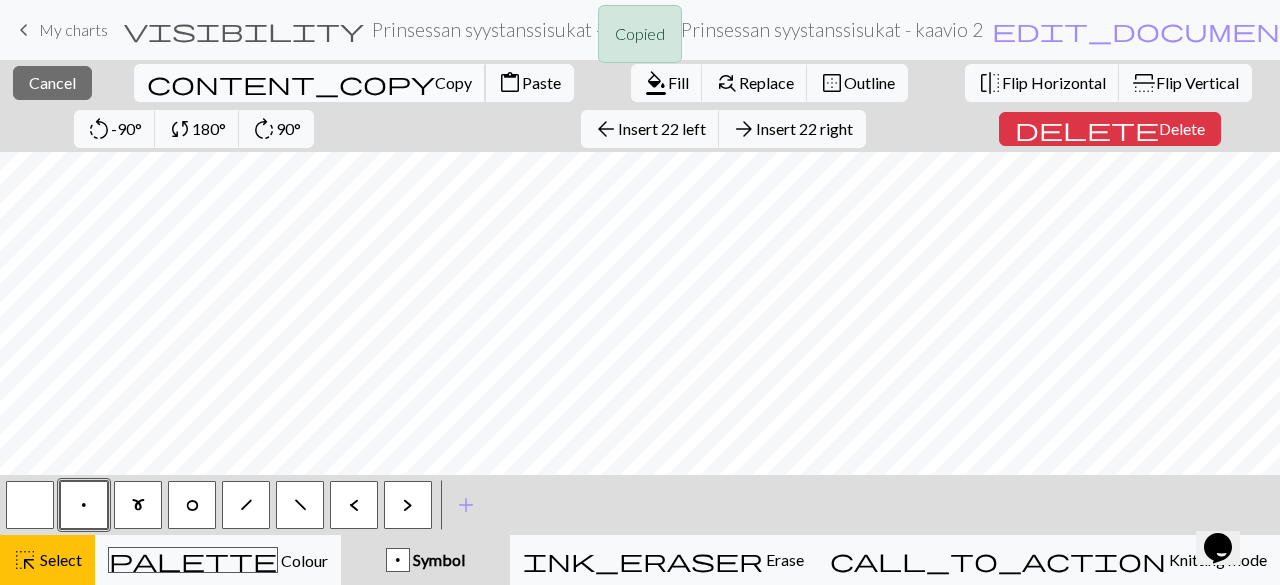 click on "Copy" at bounding box center (453, 82) 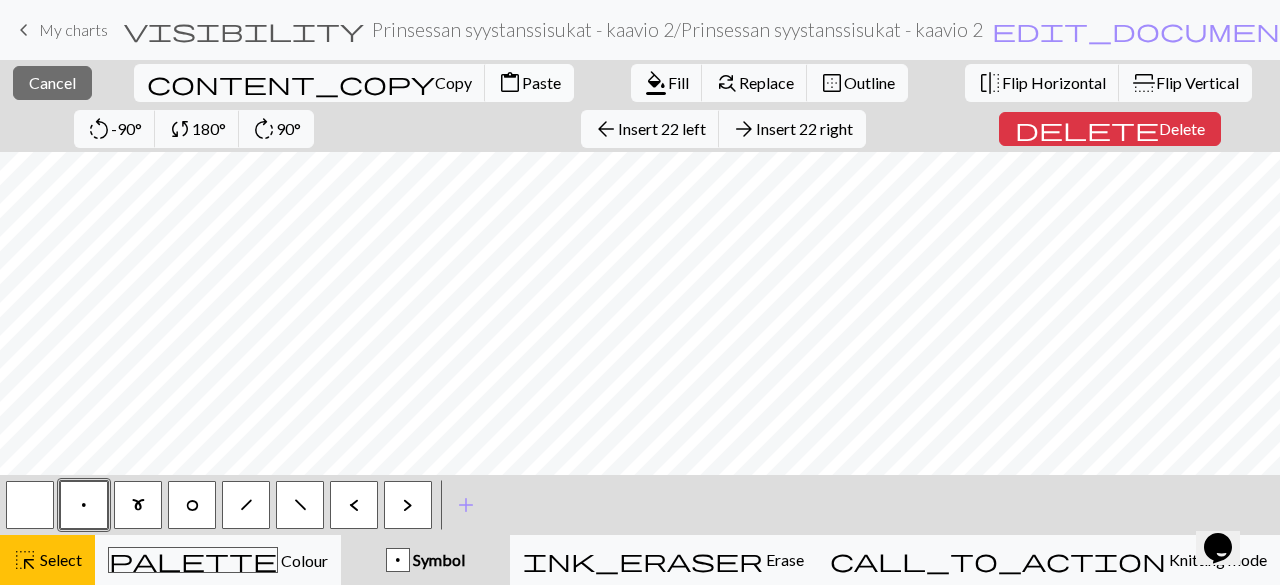 click on "Paste" at bounding box center (541, 82) 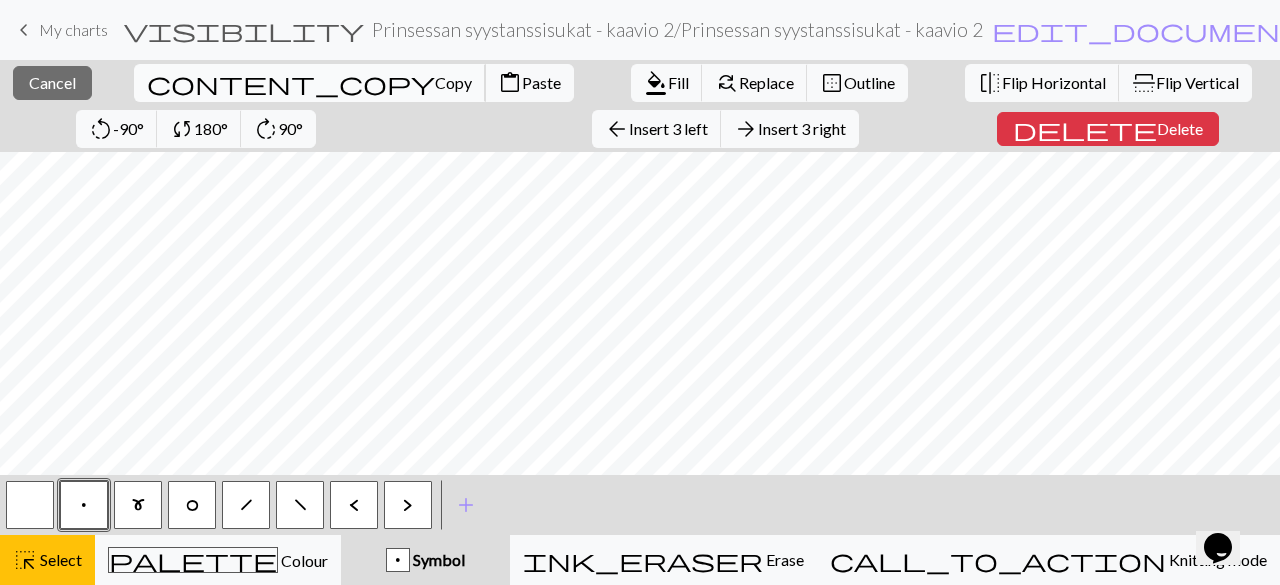 click on "Copy" at bounding box center [453, 82] 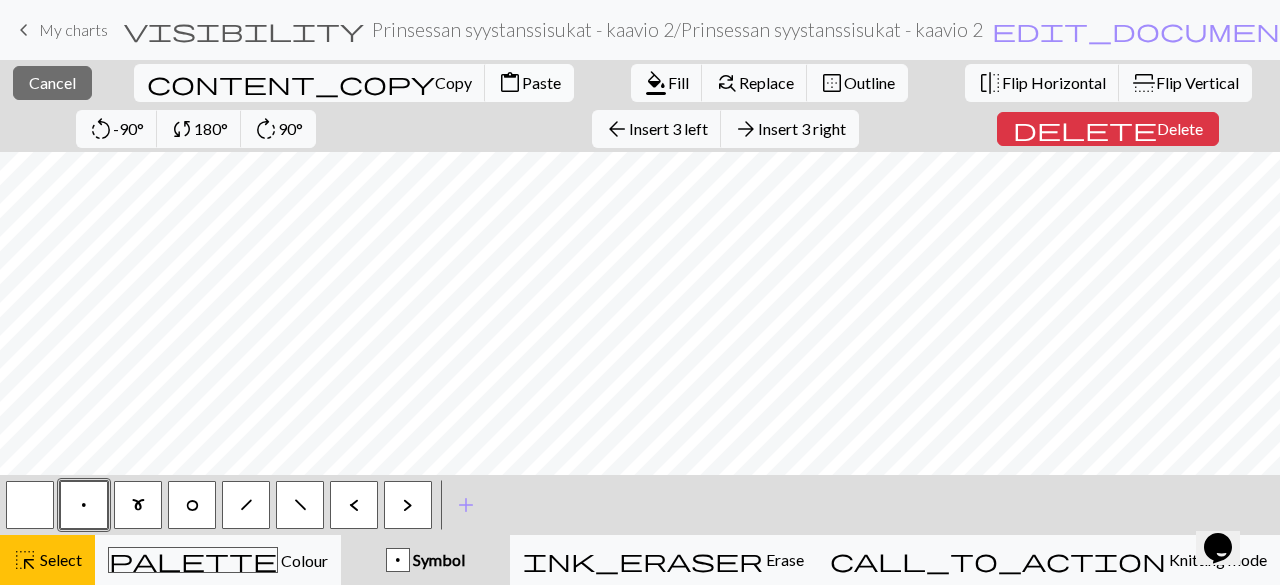 click on "Paste" at bounding box center [541, 82] 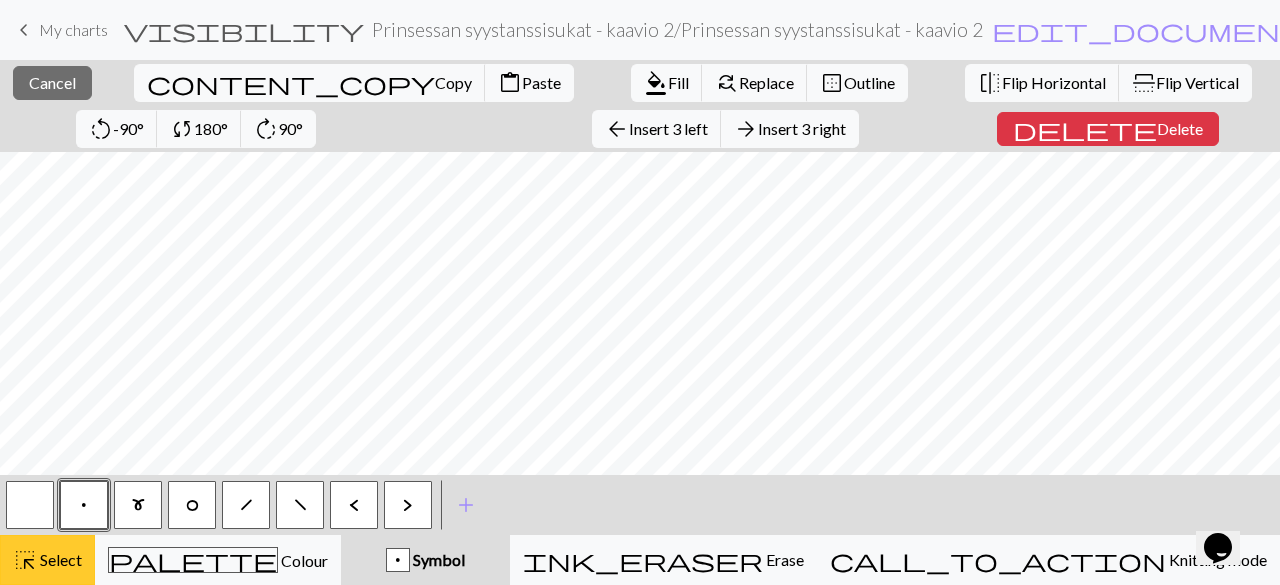 click on "Select" at bounding box center (59, 559) 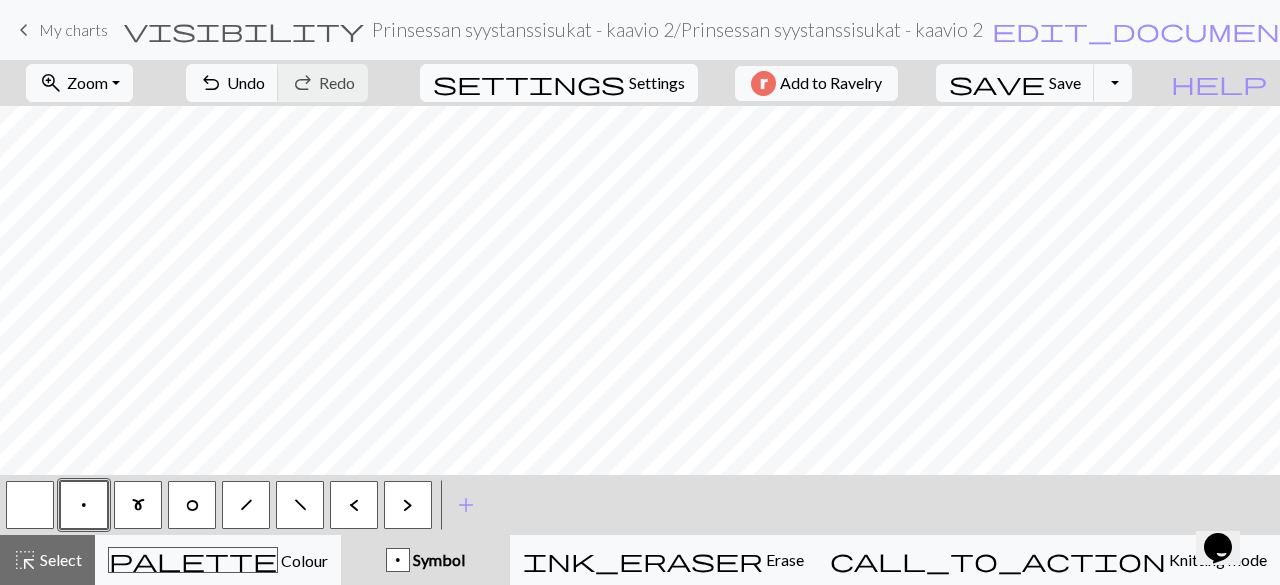 click on "Settings" at bounding box center [657, 83] 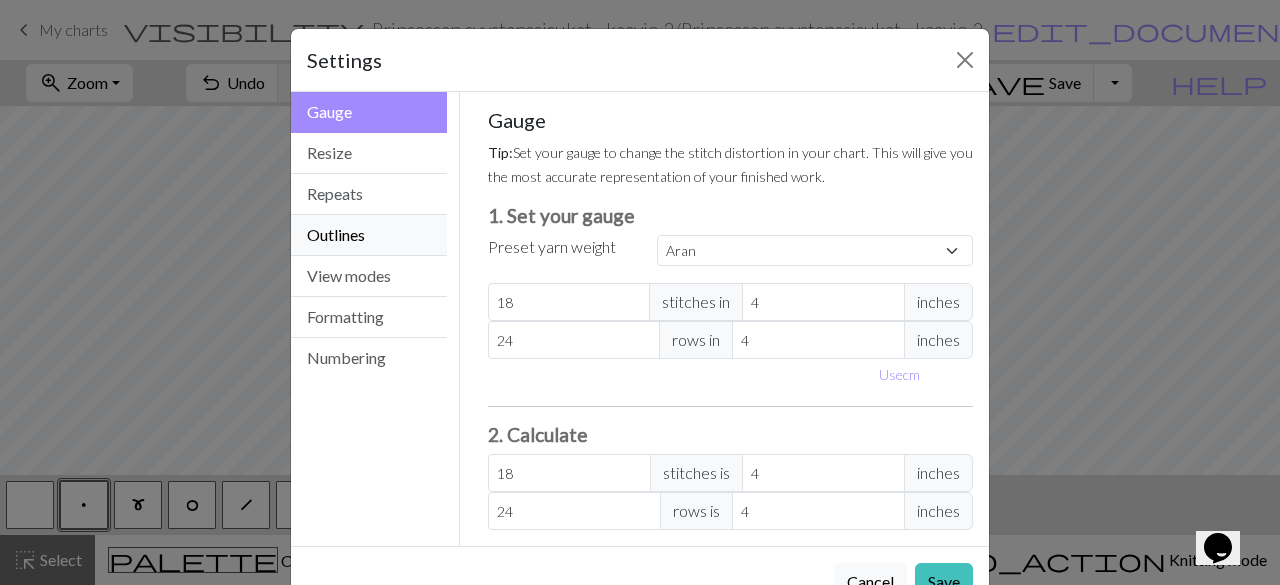 click on "Outlines" at bounding box center (369, 235) 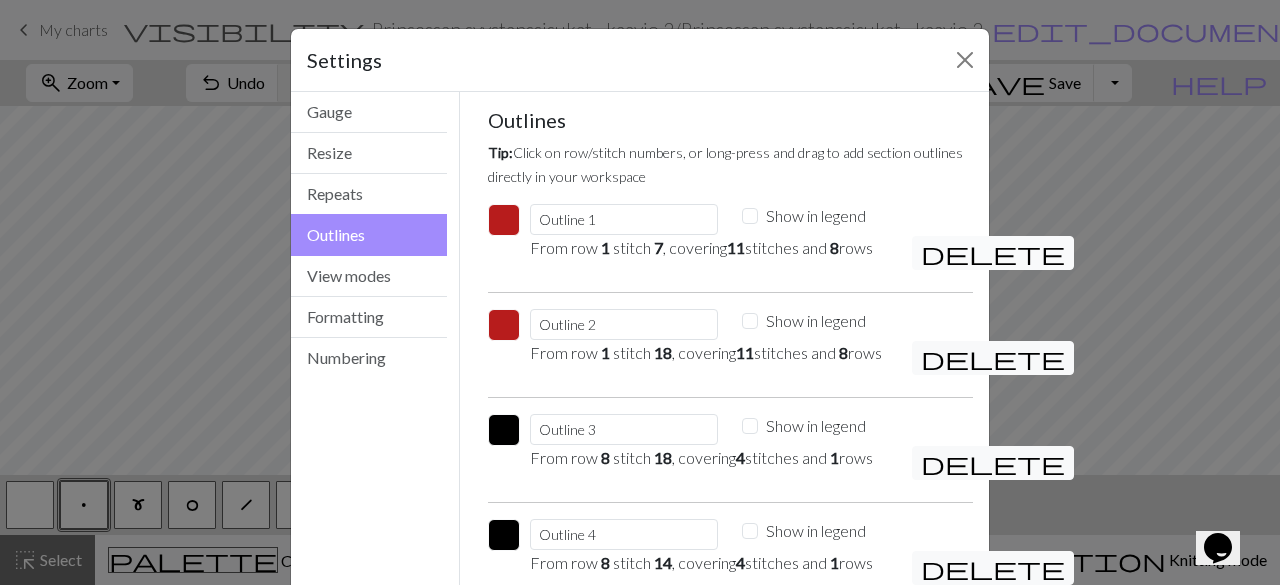 click on "delete" at bounding box center [993, 253] 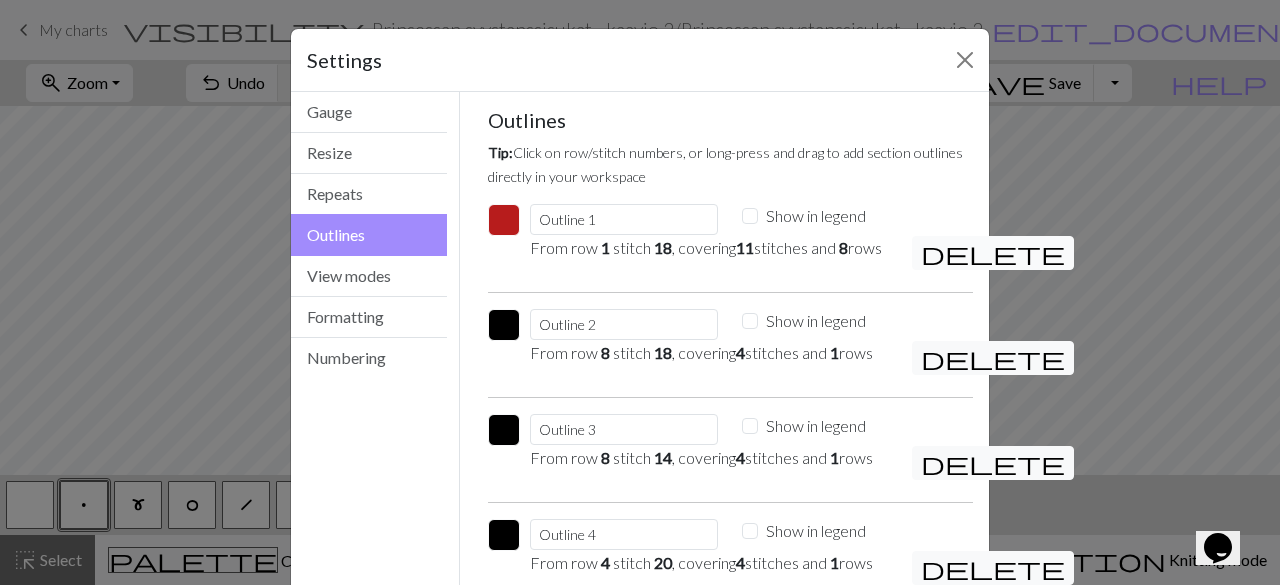 click on "delete" at bounding box center (993, 253) 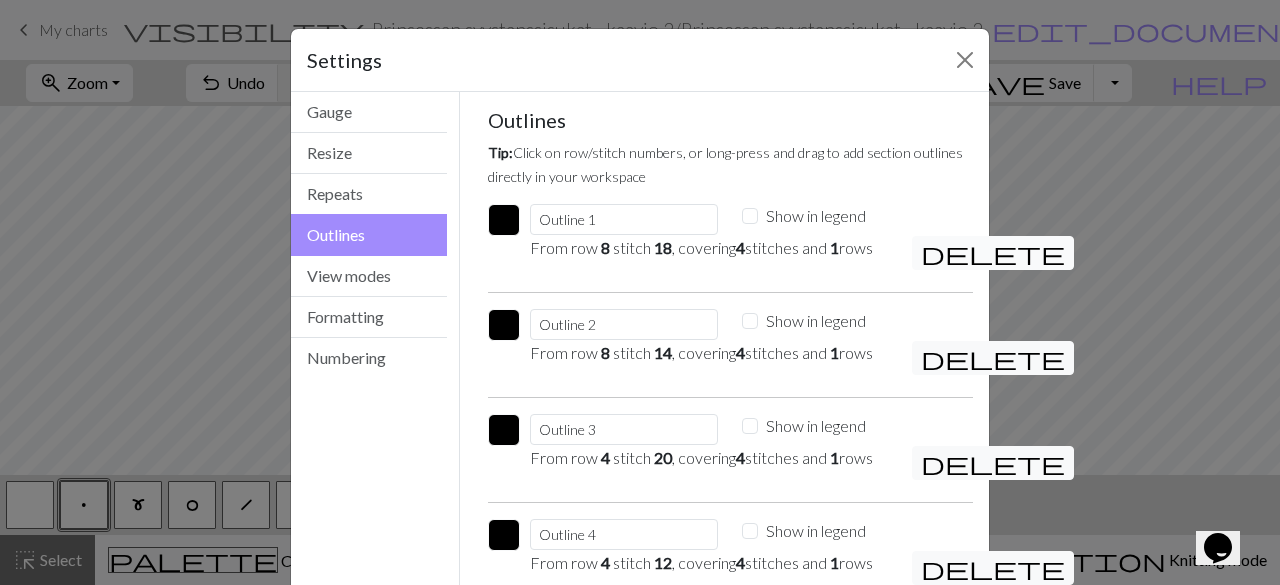 click on "delete" at bounding box center (993, 253) 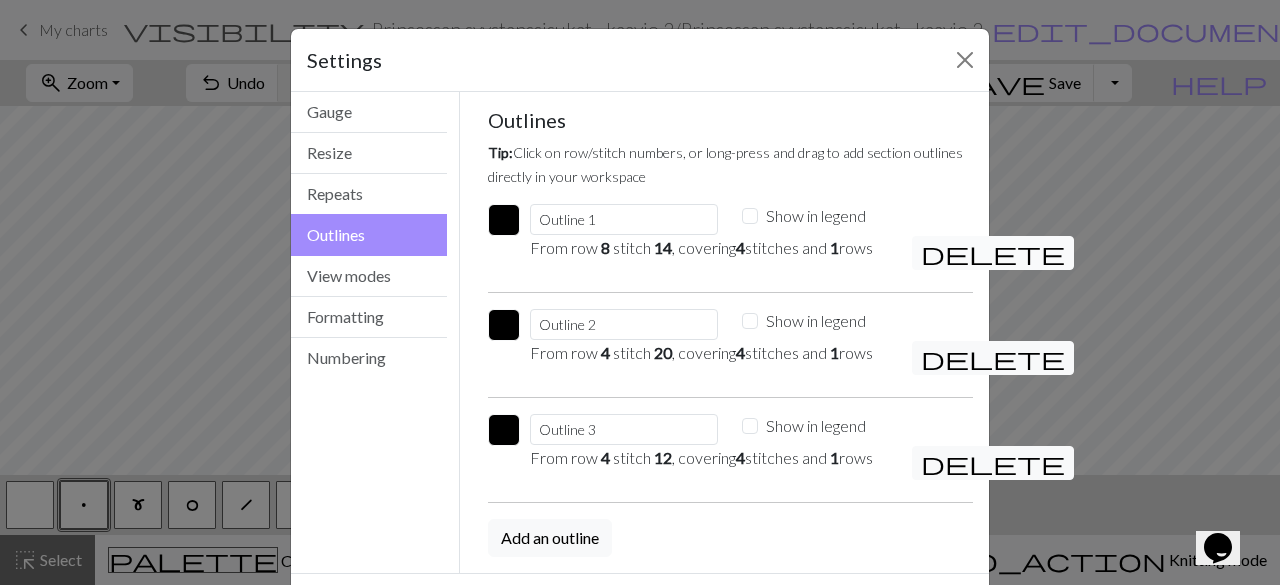 click on "delete" at bounding box center [993, 253] 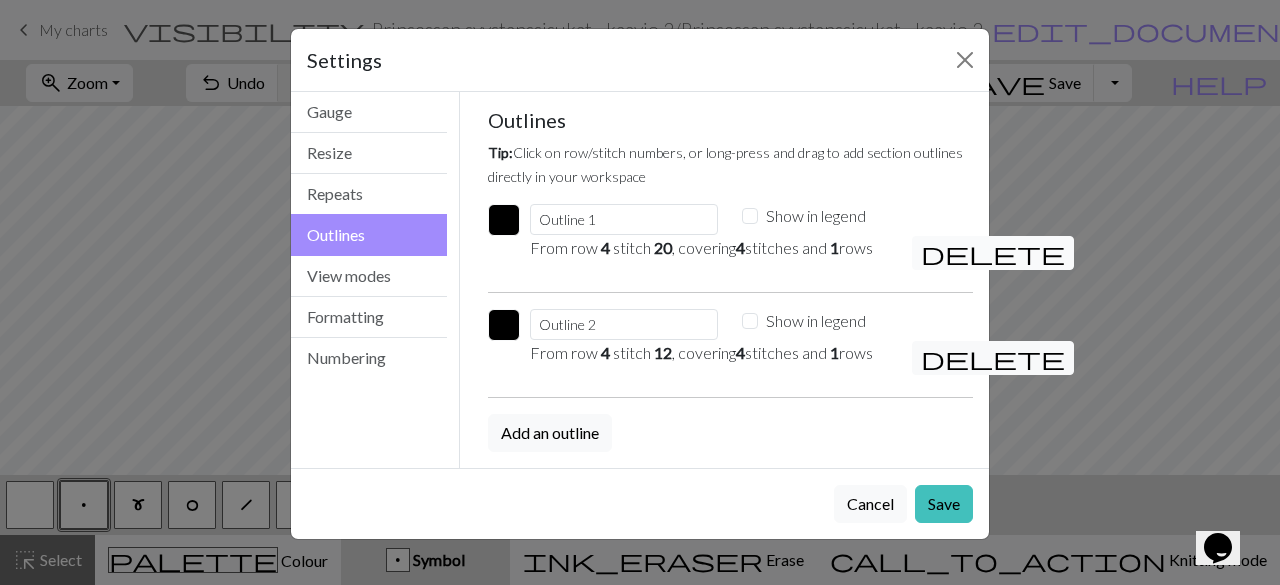 click on "delete" at bounding box center (993, 253) 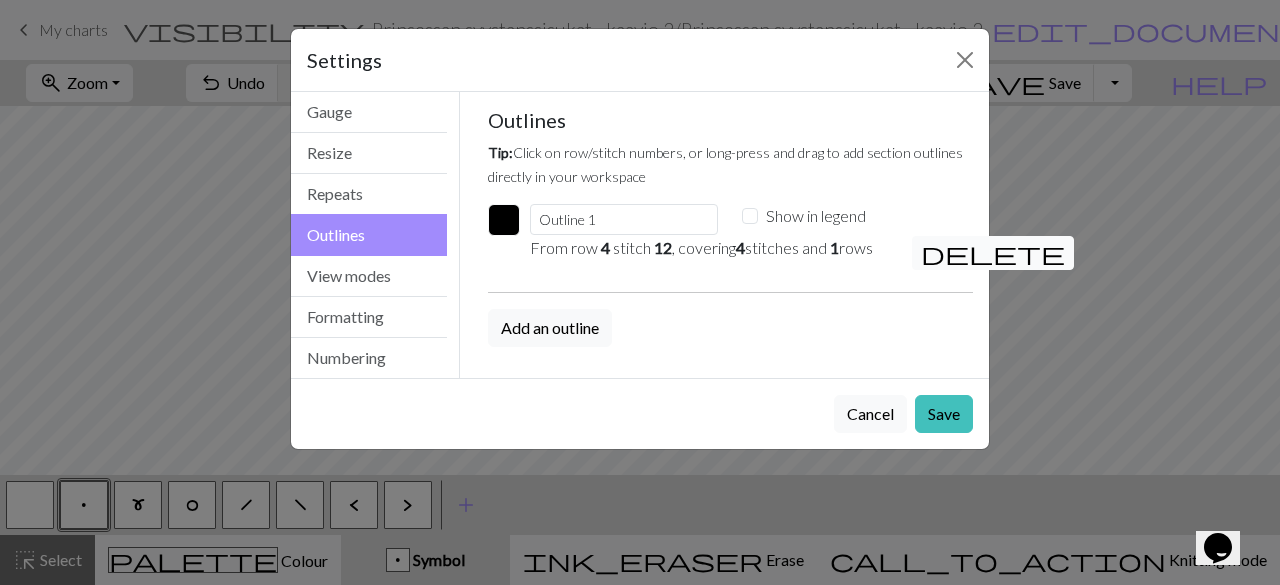 click on "delete" at bounding box center (993, 253) 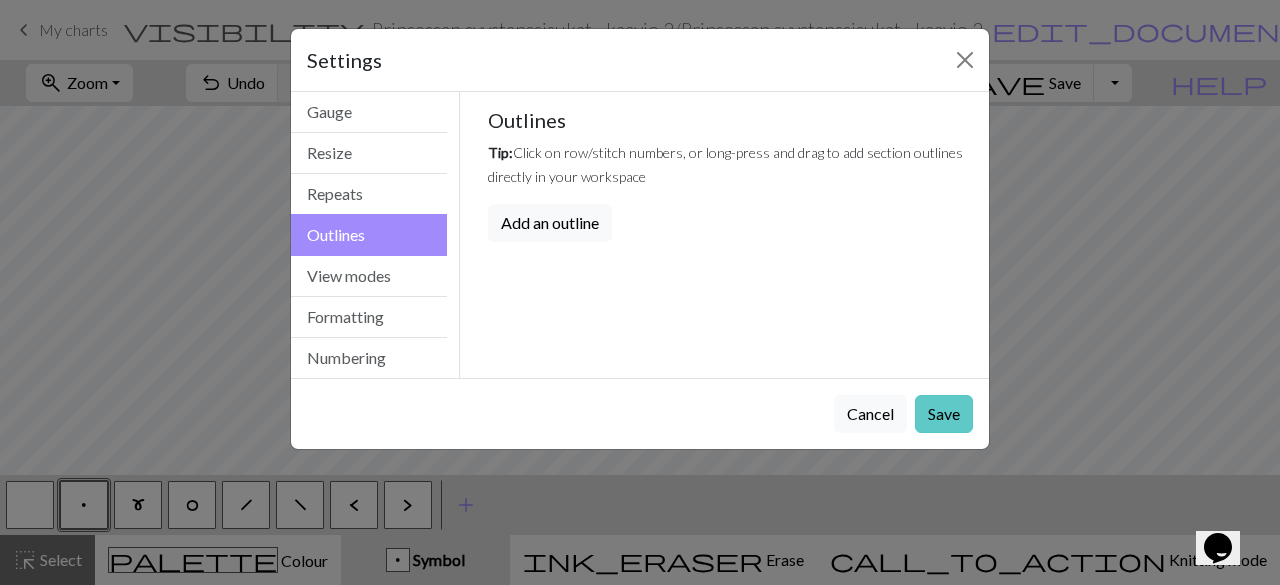 click on "Save" at bounding box center [944, 414] 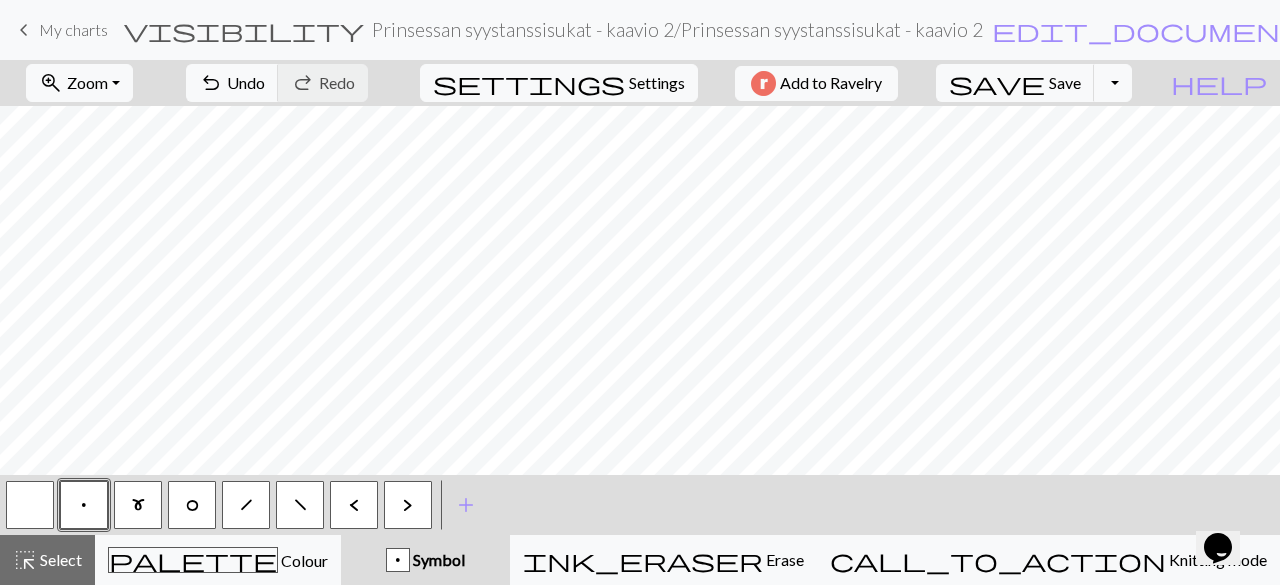 drag, startPoint x: 78, startPoint y: 556, endPoint x: 115, endPoint y: 528, distance: 46.400433 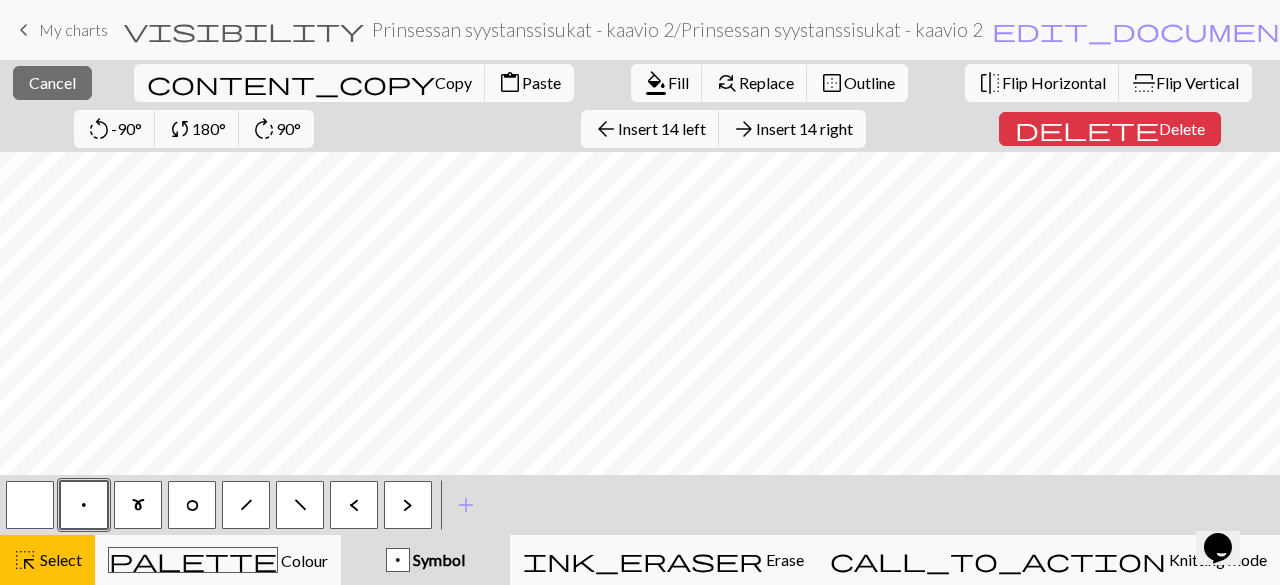 click on "Outline" at bounding box center [869, 82] 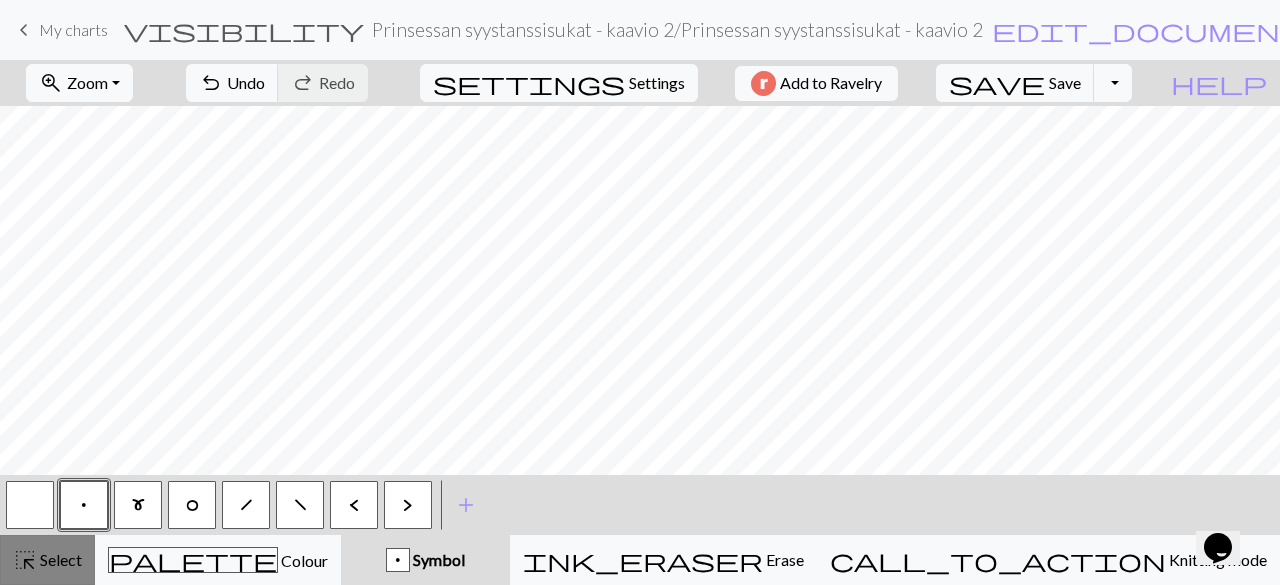 click on "Select" at bounding box center (59, 559) 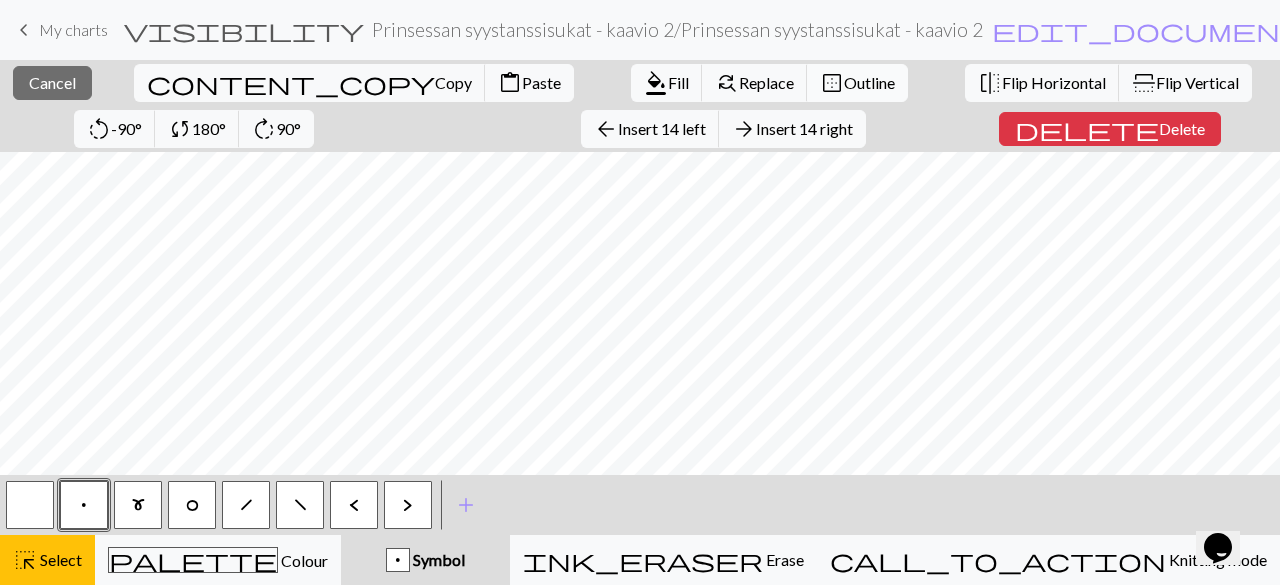 click on "Outline" at bounding box center (869, 82) 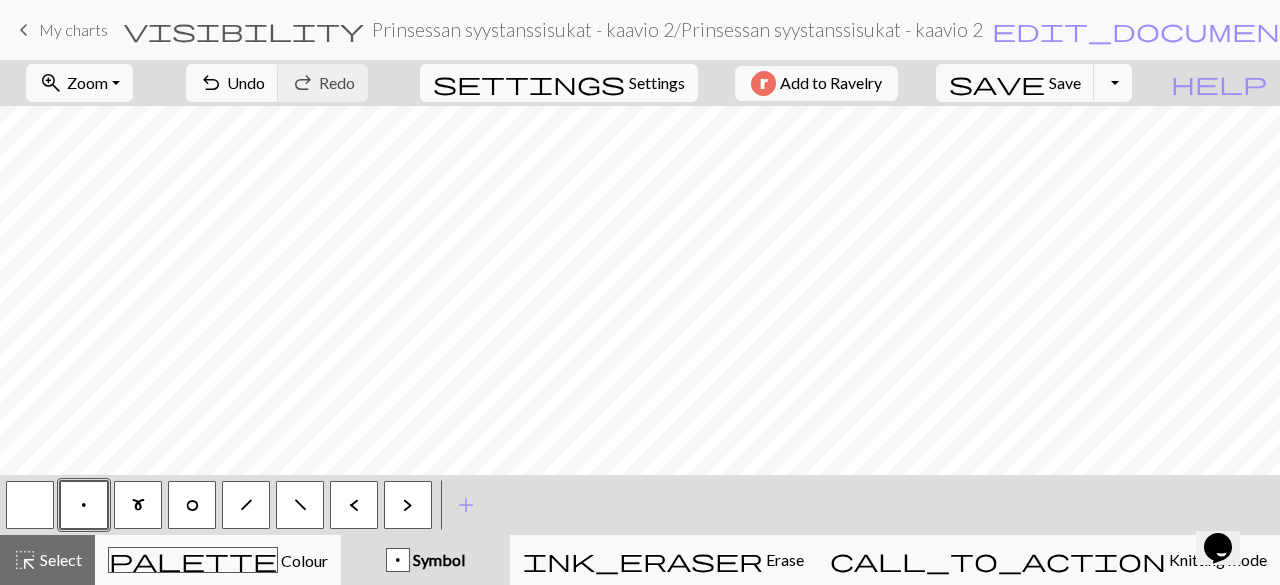 click on "Settings" at bounding box center [657, 83] 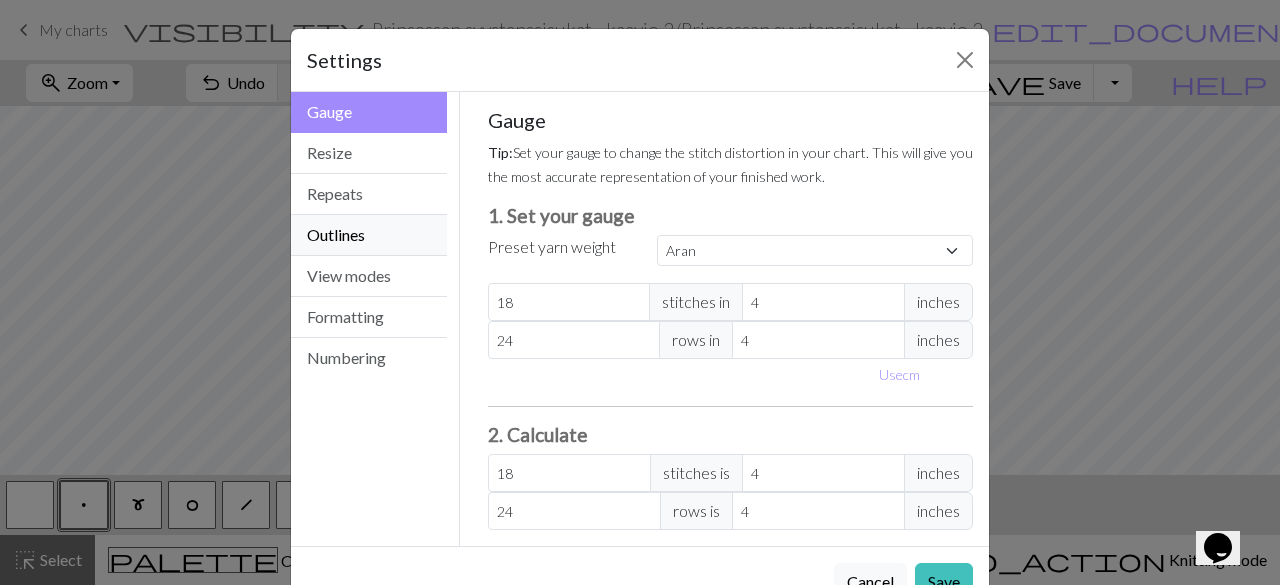 click on "Outlines" at bounding box center [369, 235] 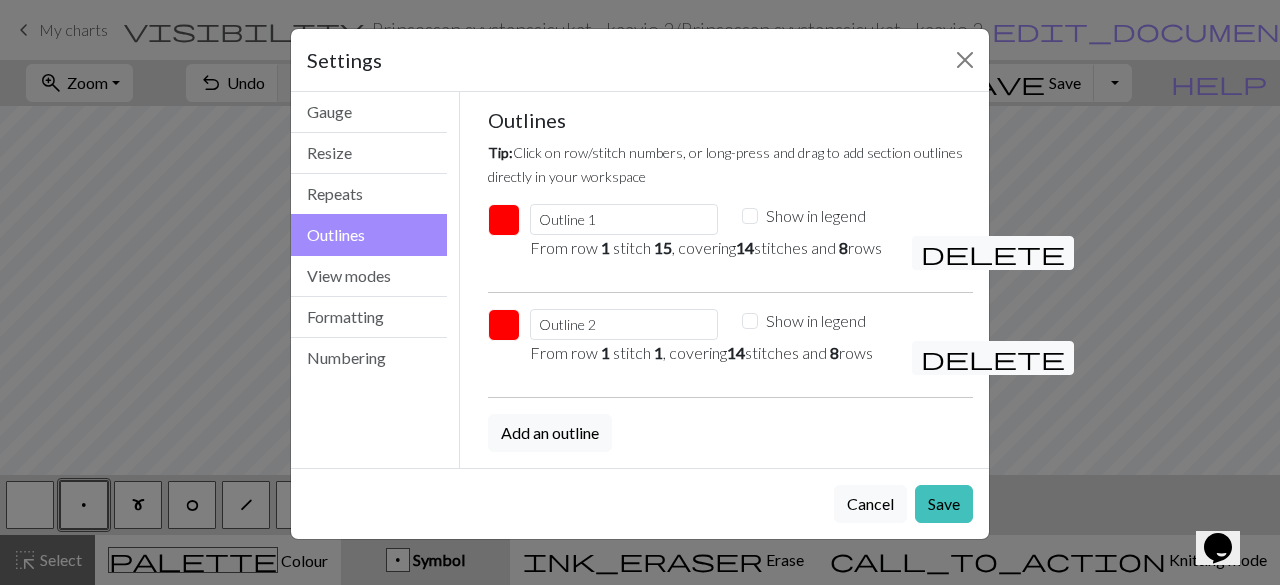 click at bounding box center (504, 220) 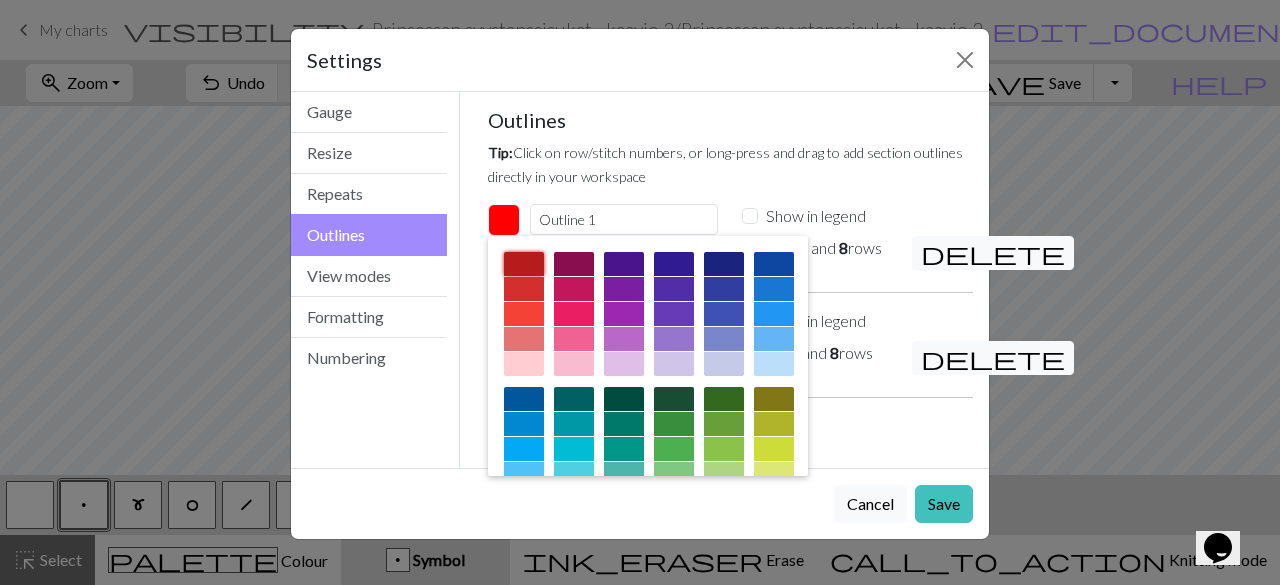 click at bounding box center (524, 264) 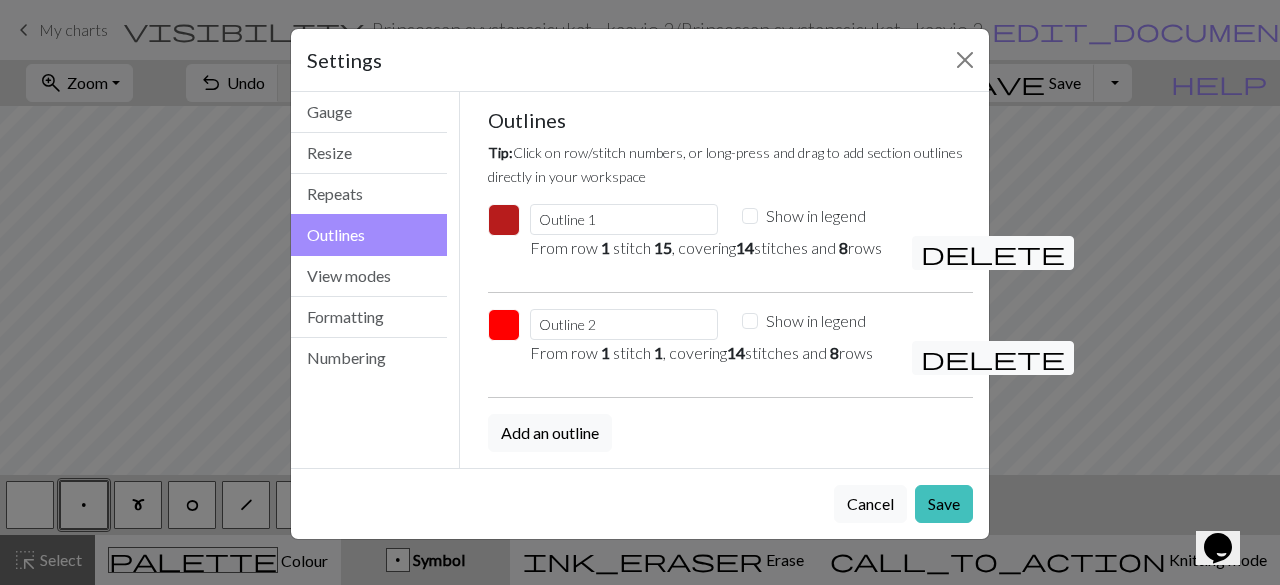 click at bounding box center (504, 325) 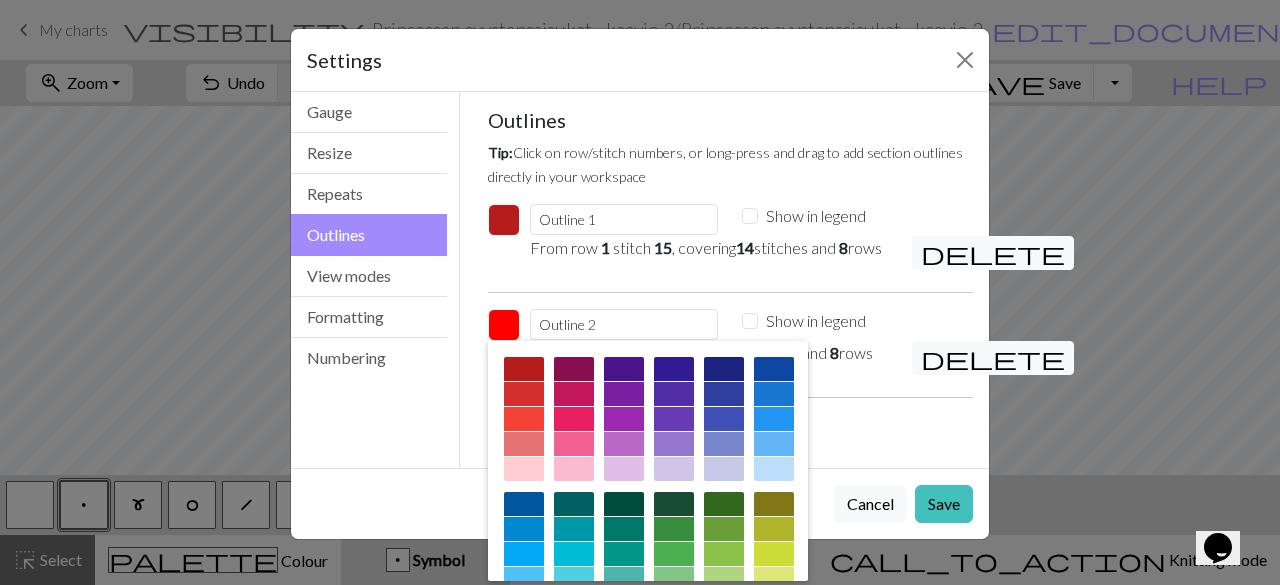 click at bounding box center (524, 369) 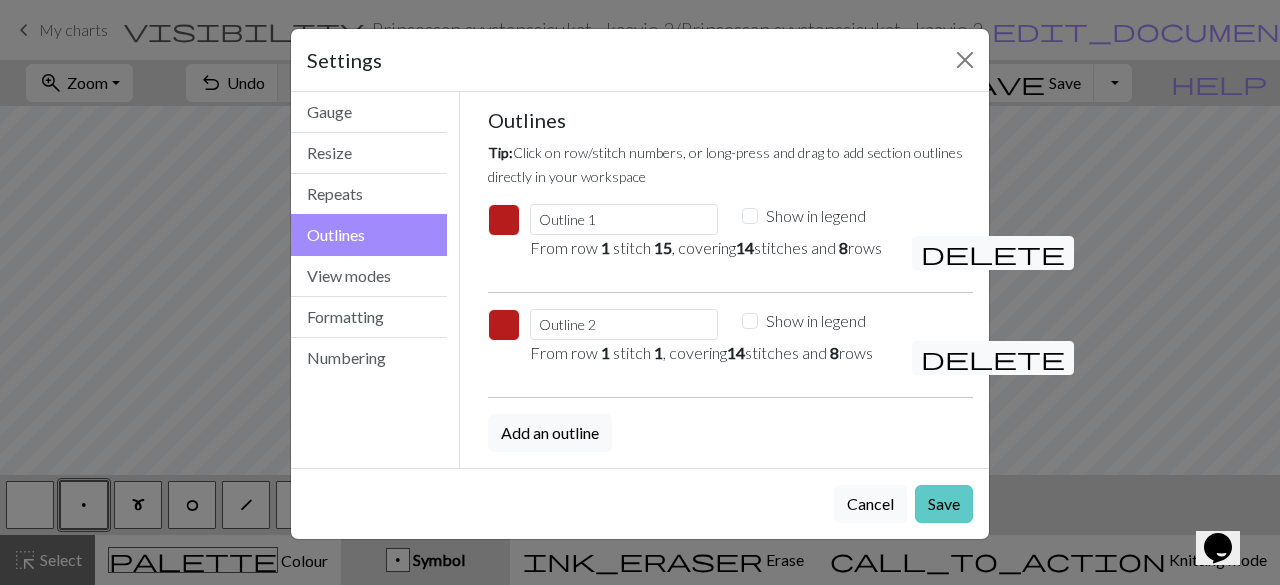 click on "Save" at bounding box center [944, 504] 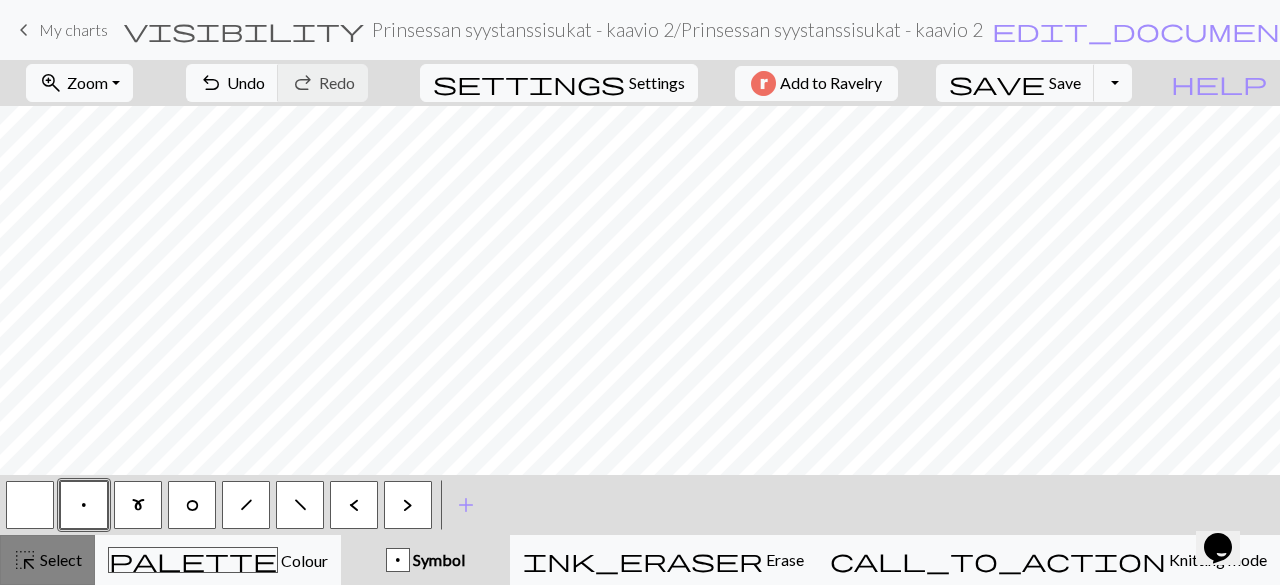 drag, startPoint x: 54, startPoint y: 563, endPoint x: 84, endPoint y: 547, distance: 34 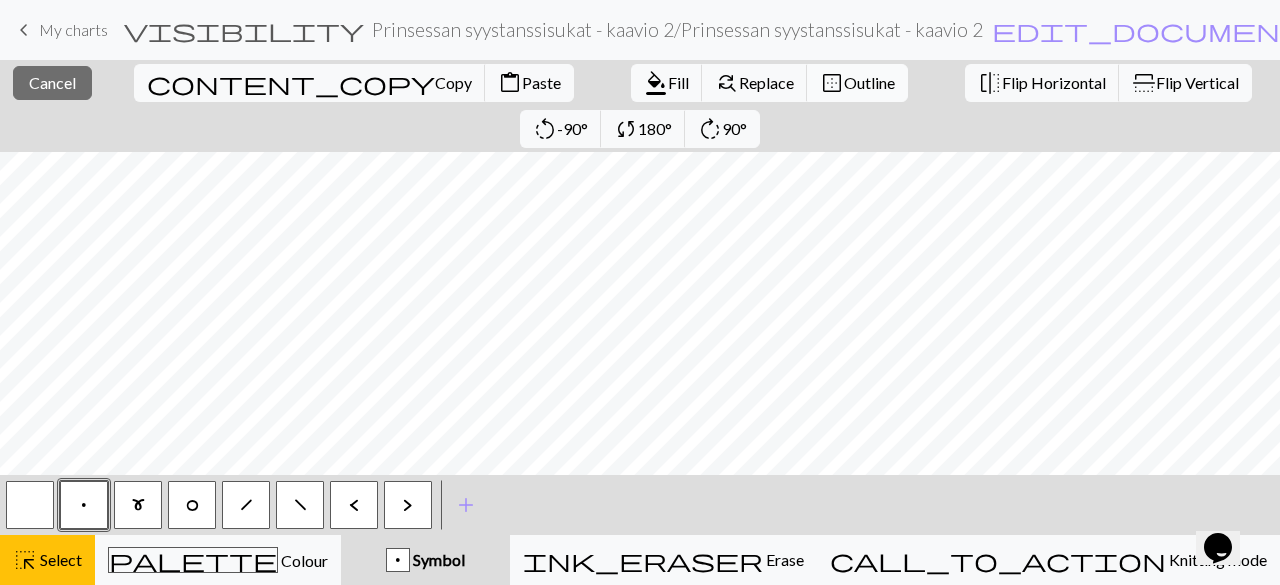 click on "border_outer  Outline" at bounding box center (857, 83) 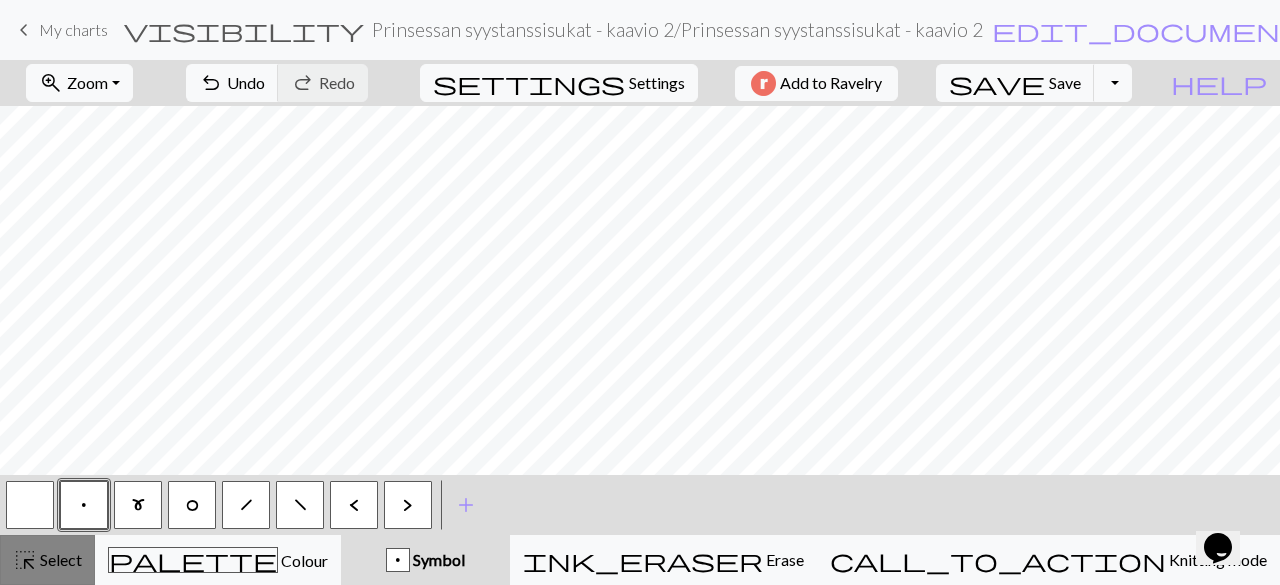 drag, startPoint x: 65, startPoint y: 563, endPoint x: 111, endPoint y: 521, distance: 62.289646 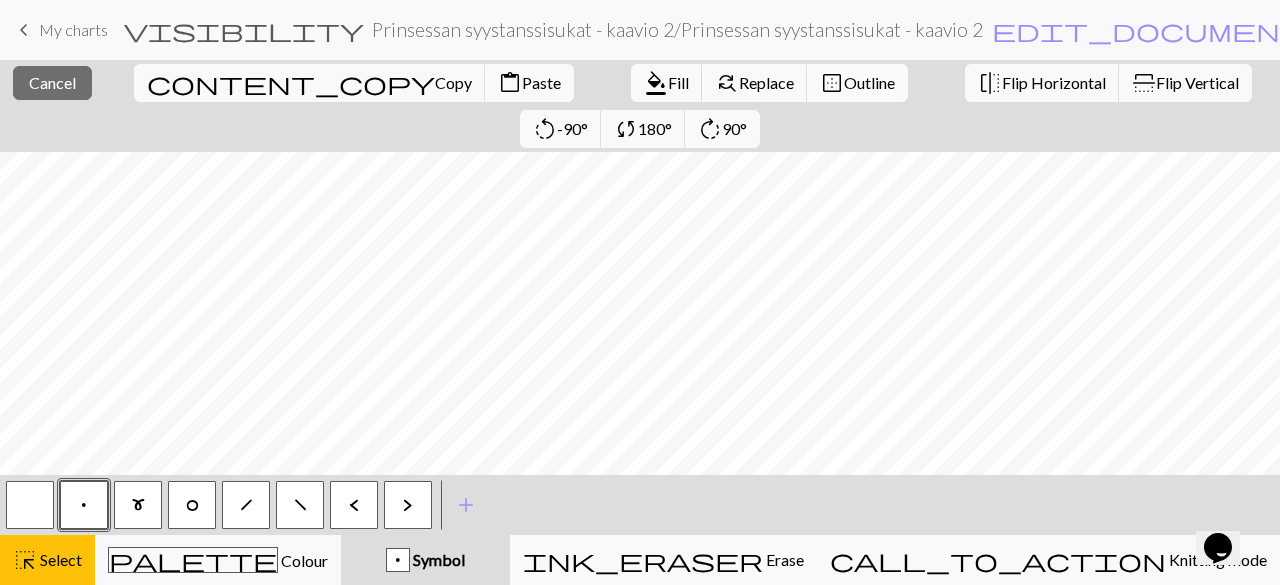 click on "Outline" at bounding box center [869, 82] 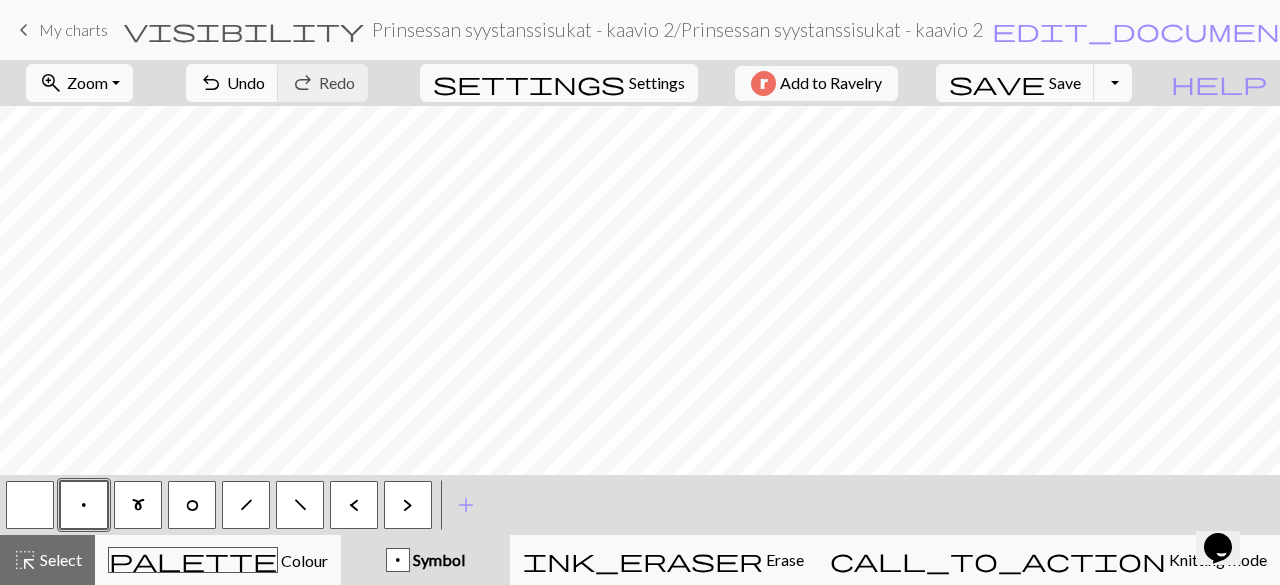 drag, startPoint x: 71, startPoint y: 555, endPoint x: 109, endPoint y: 512, distance: 57.384666 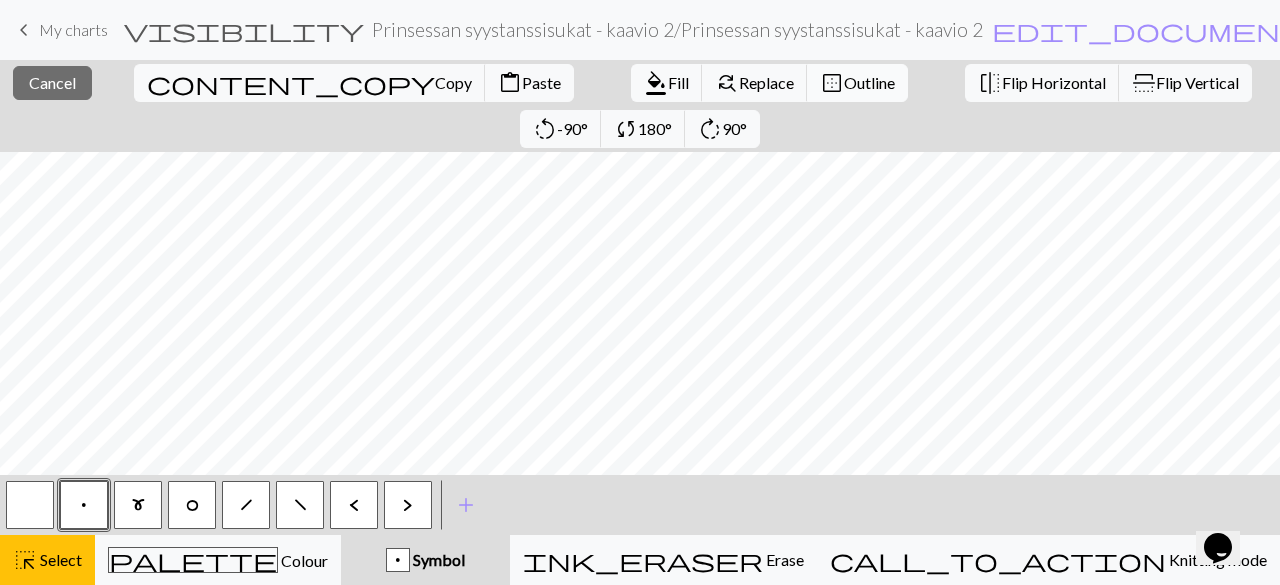 click on "Outline" at bounding box center (869, 82) 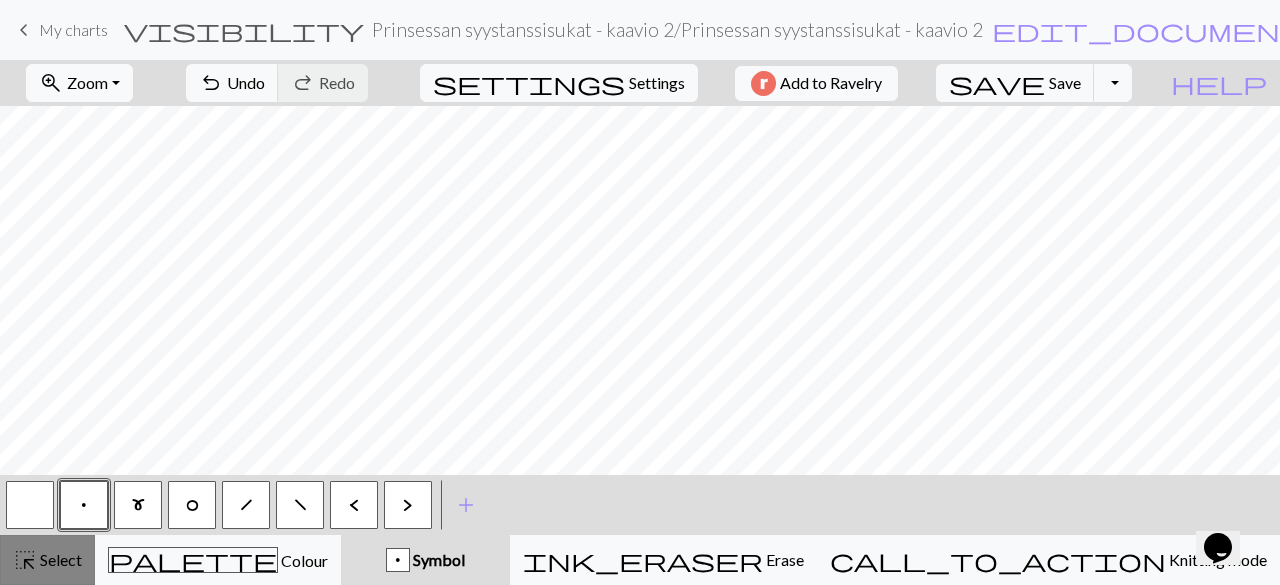 click on "Select" at bounding box center (59, 559) 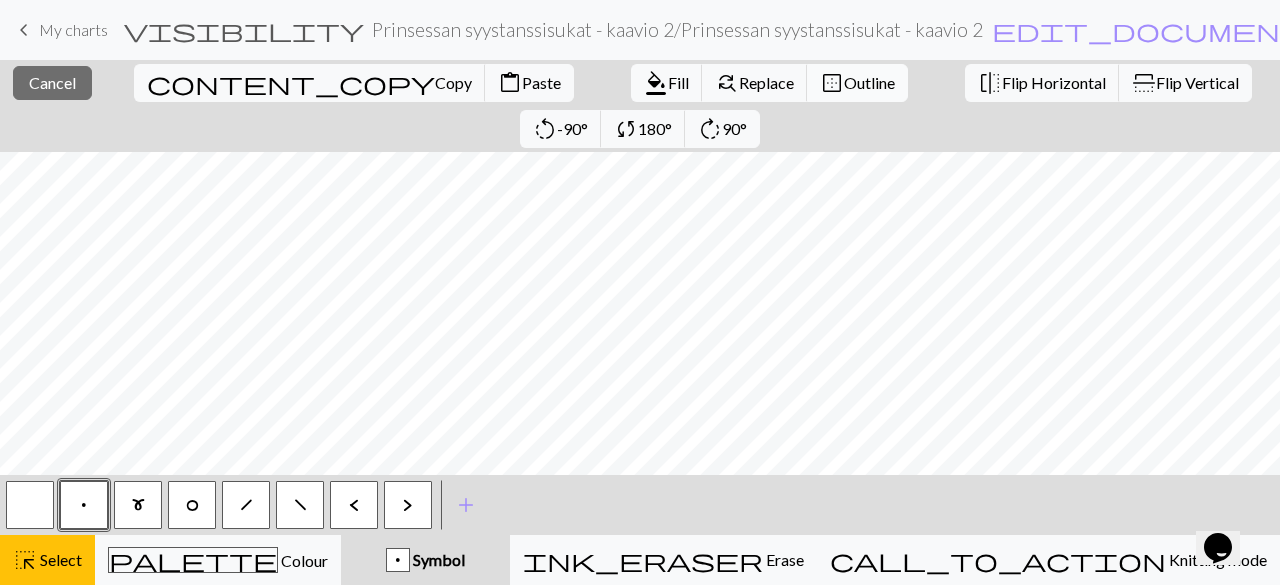 click on "Outline" at bounding box center [869, 82] 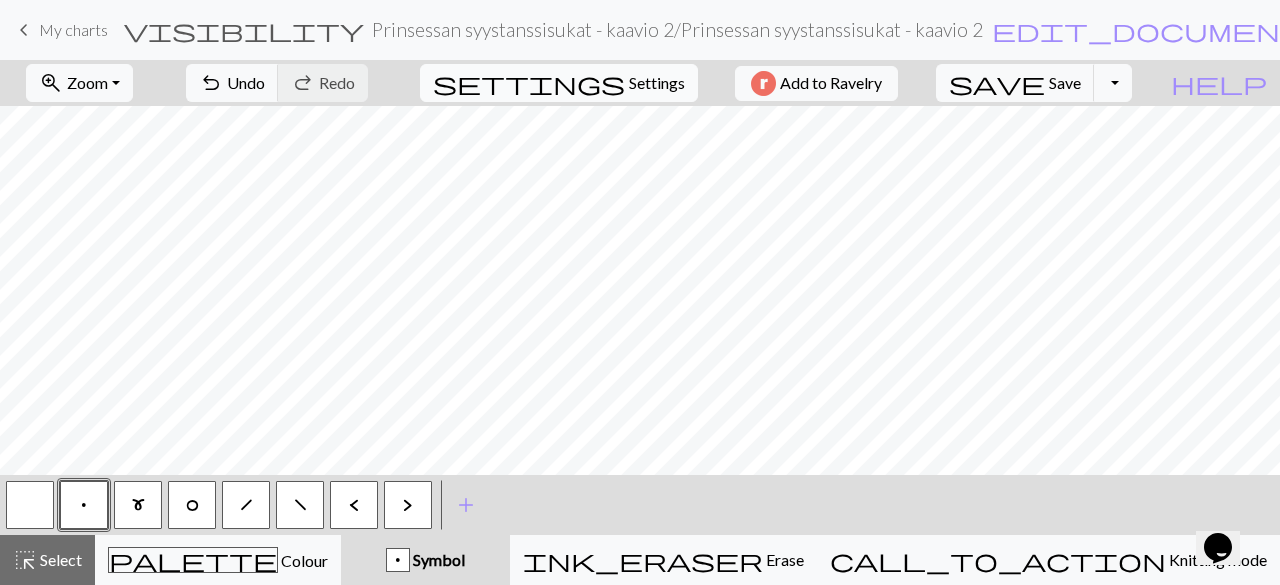 click on "Settings" at bounding box center [657, 83] 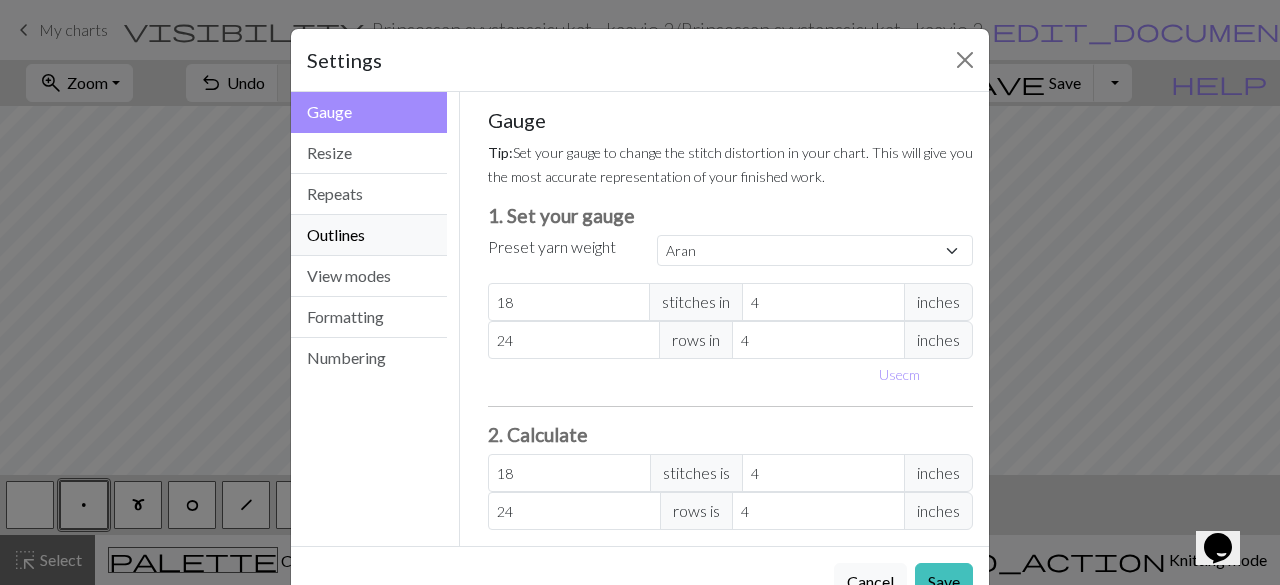 click on "Outlines" at bounding box center [369, 235] 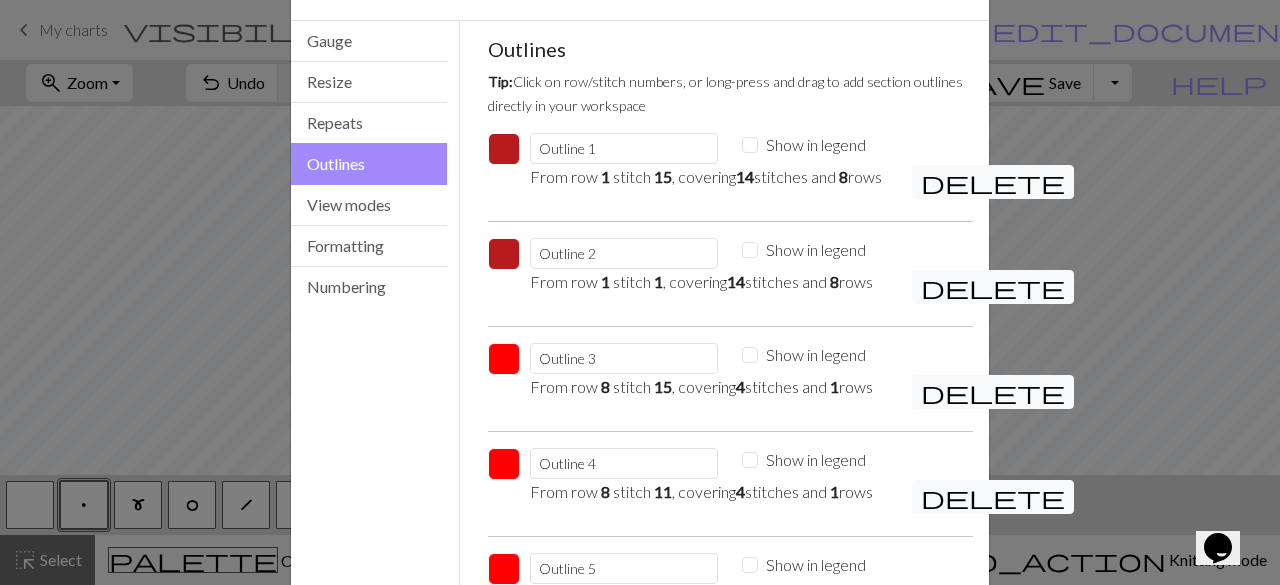 scroll, scrollTop: 100, scrollLeft: 0, axis: vertical 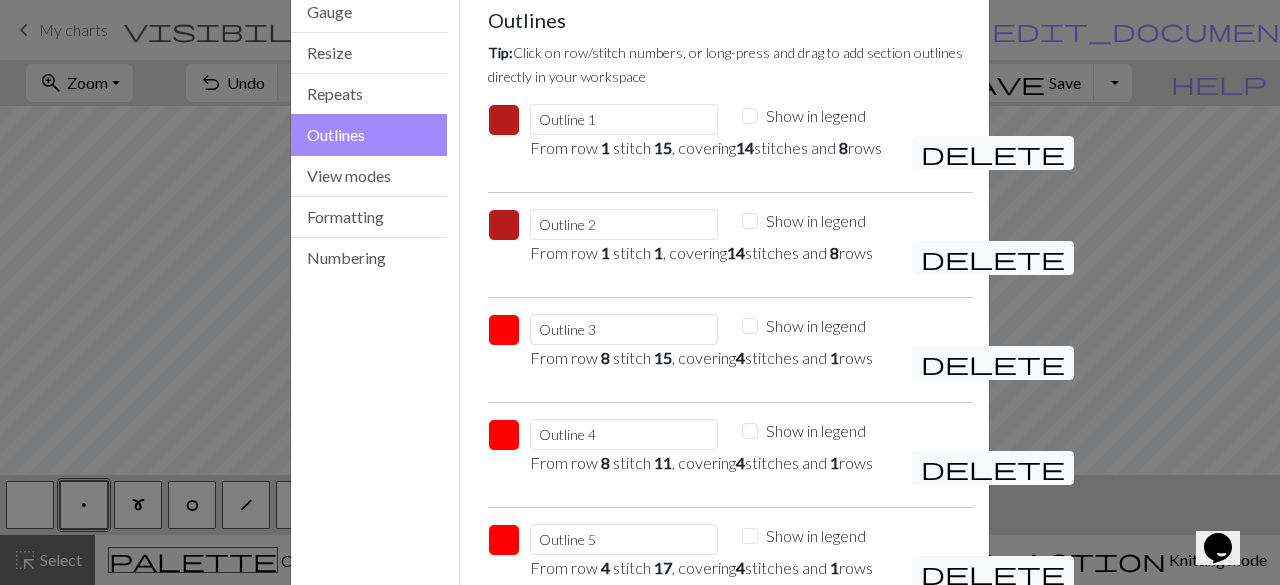 click at bounding box center (504, 330) 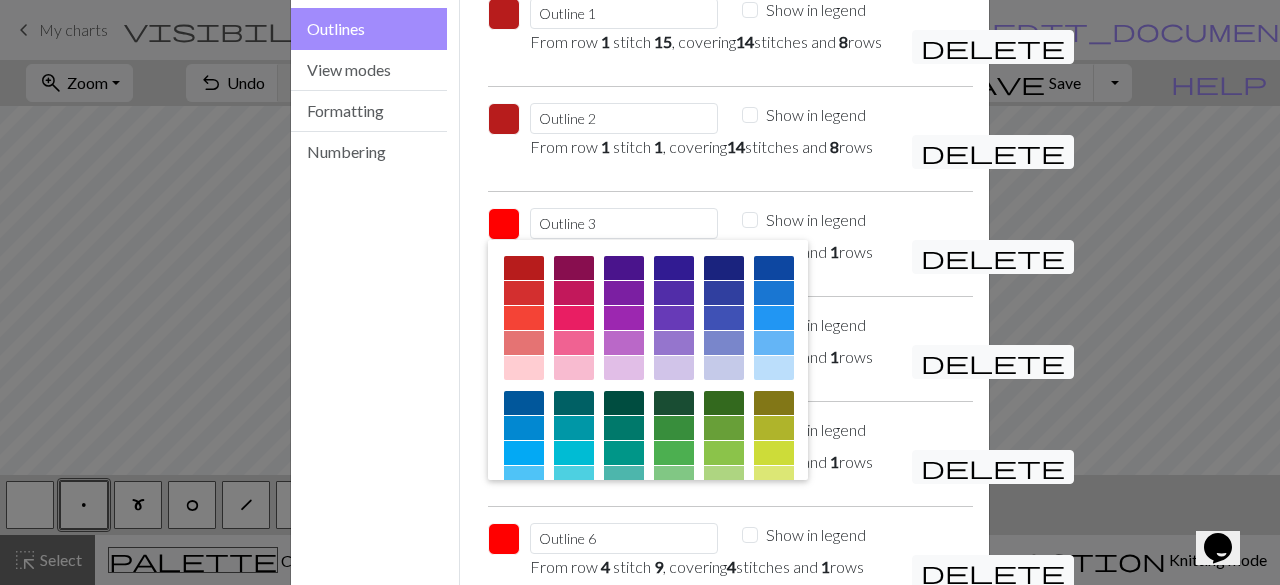 scroll, scrollTop: 300, scrollLeft: 0, axis: vertical 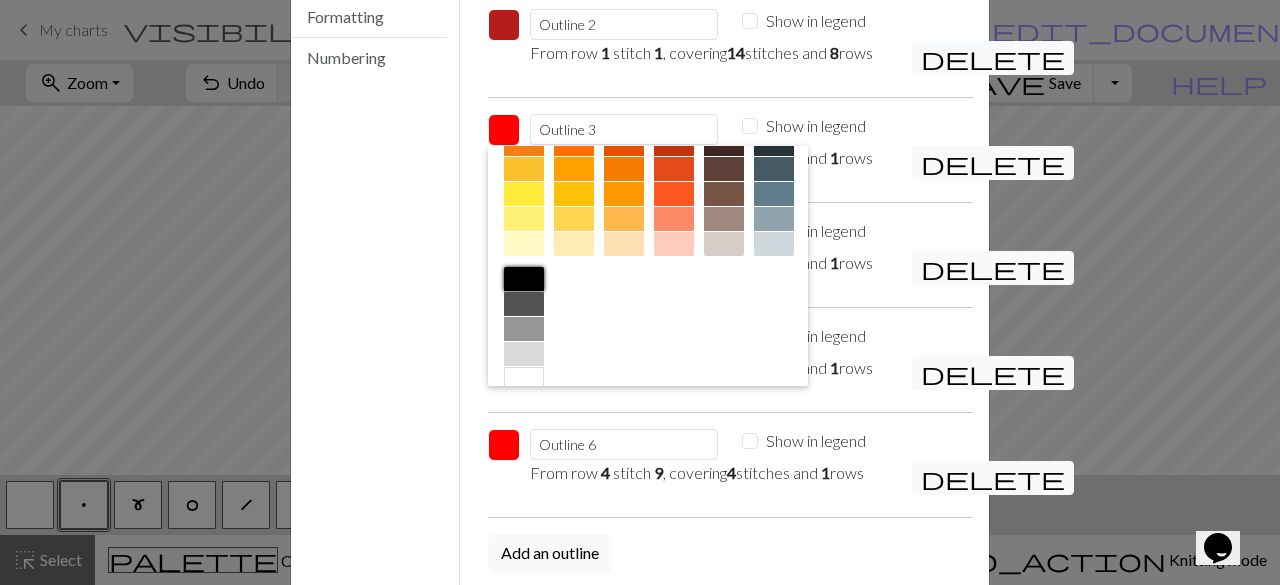 click at bounding box center (524, 279) 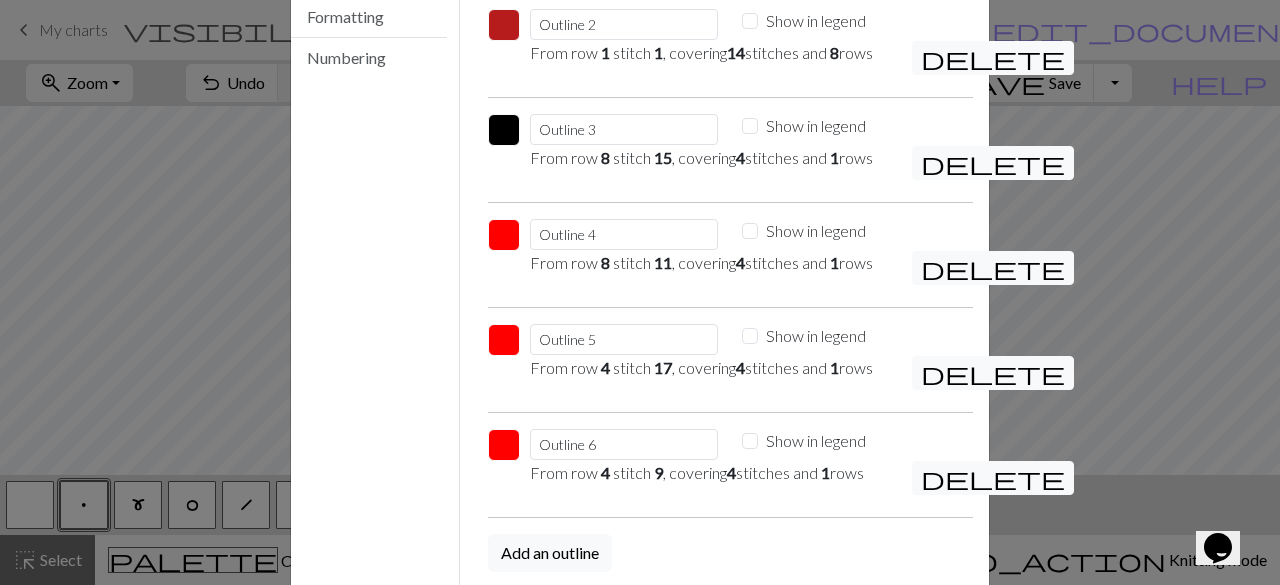 click at bounding box center [504, 235] 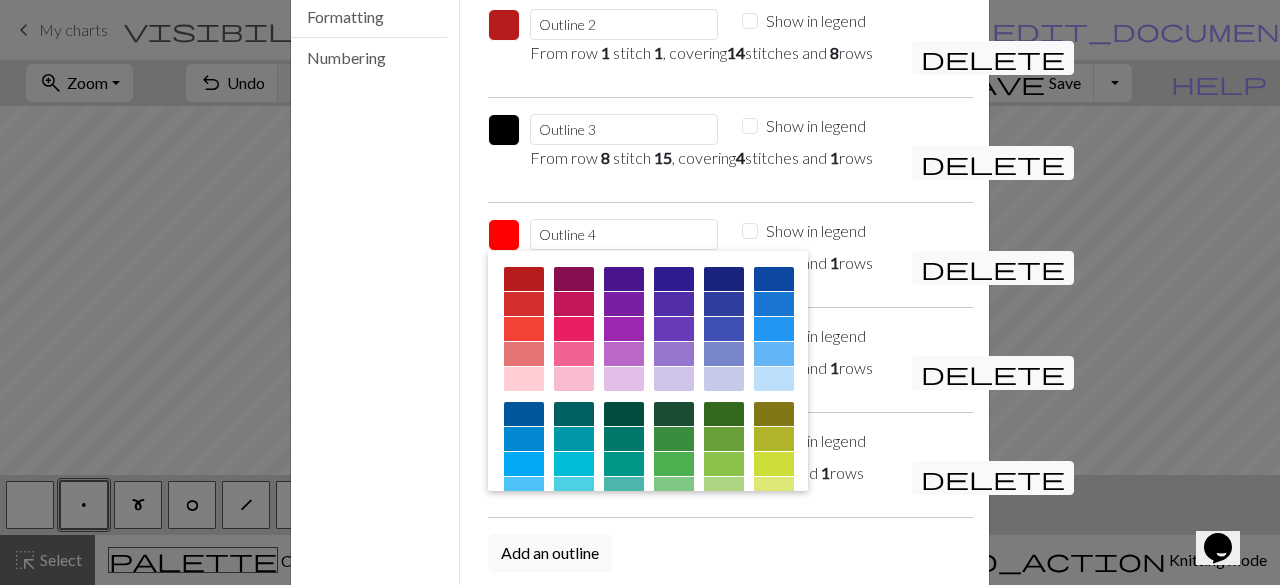 scroll, scrollTop: 322, scrollLeft: 0, axis: vertical 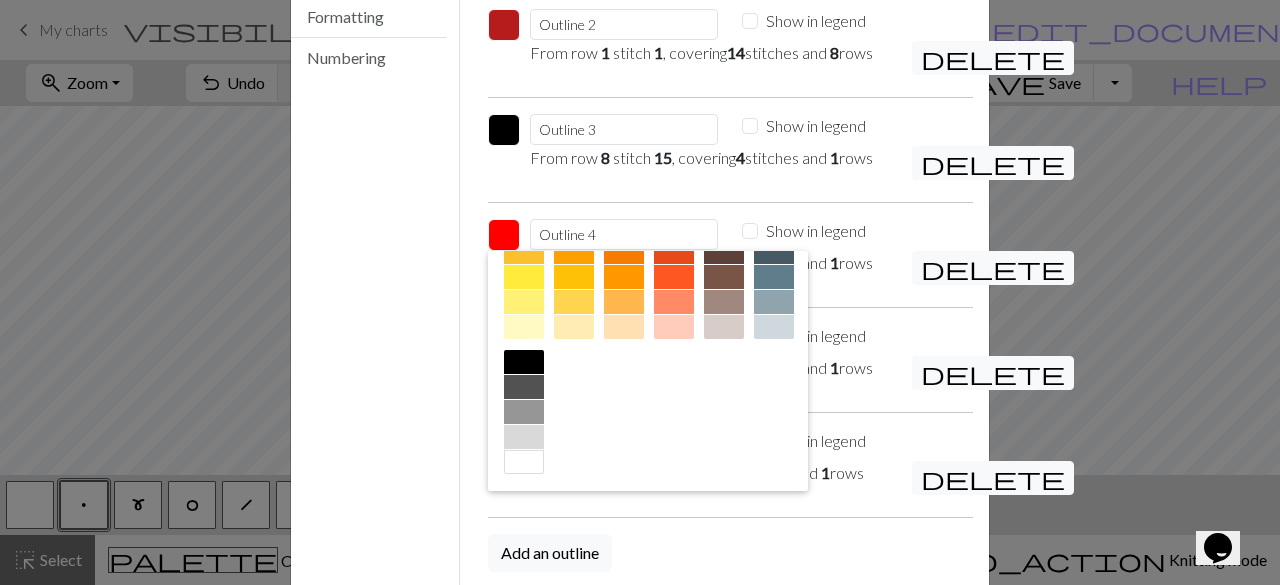click at bounding box center (524, 362) 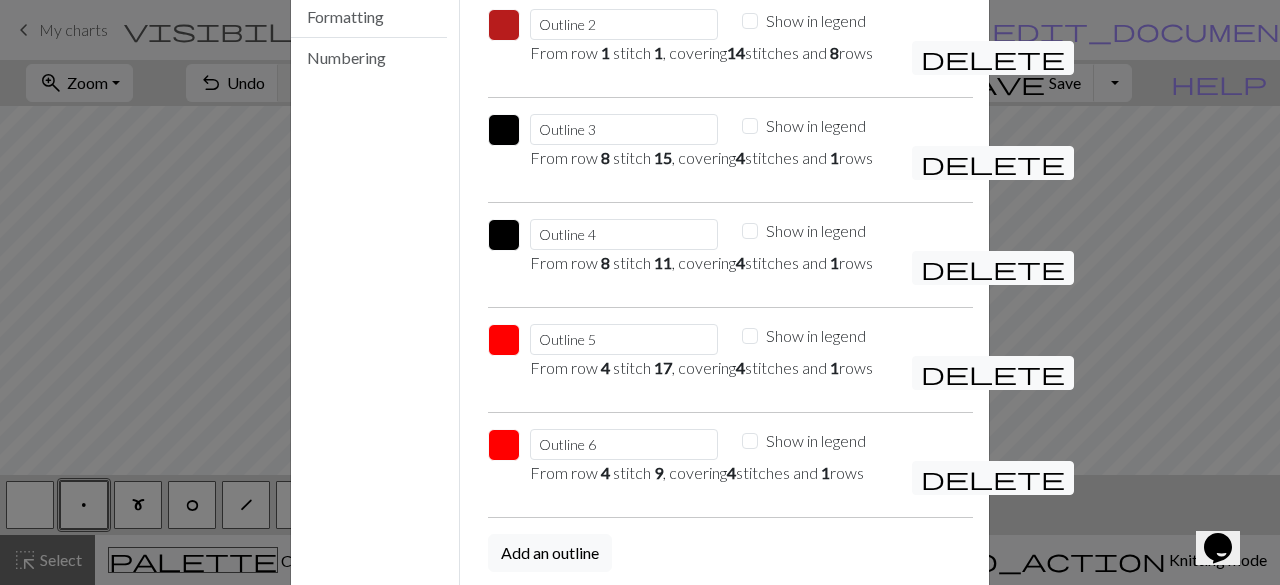 click at bounding box center (504, 340) 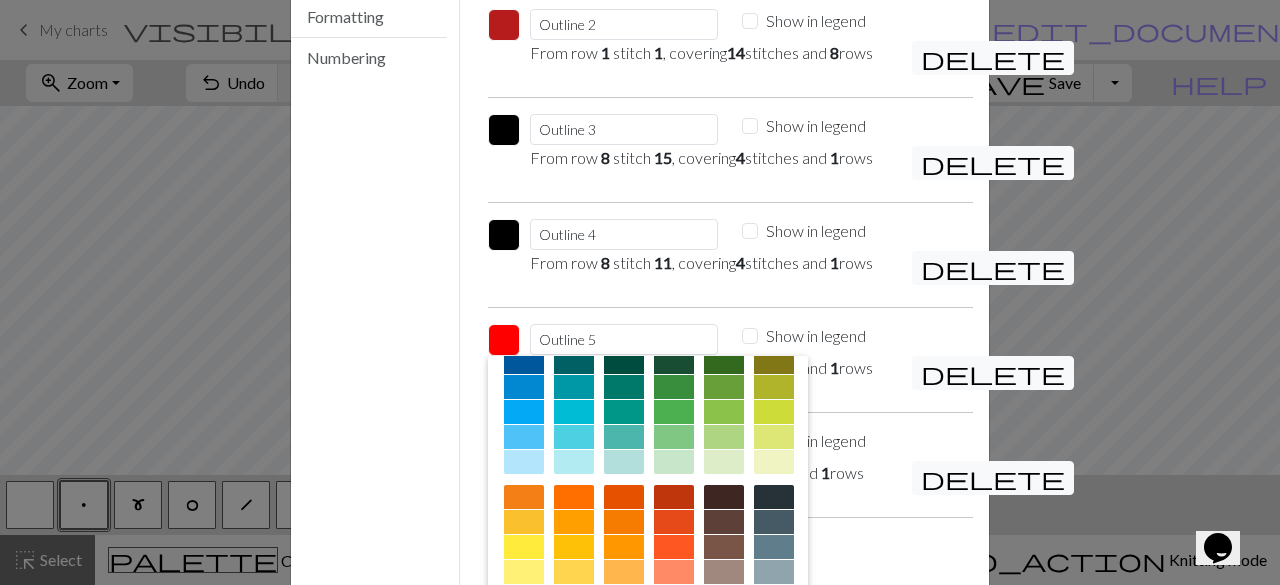 scroll, scrollTop: 300, scrollLeft: 0, axis: vertical 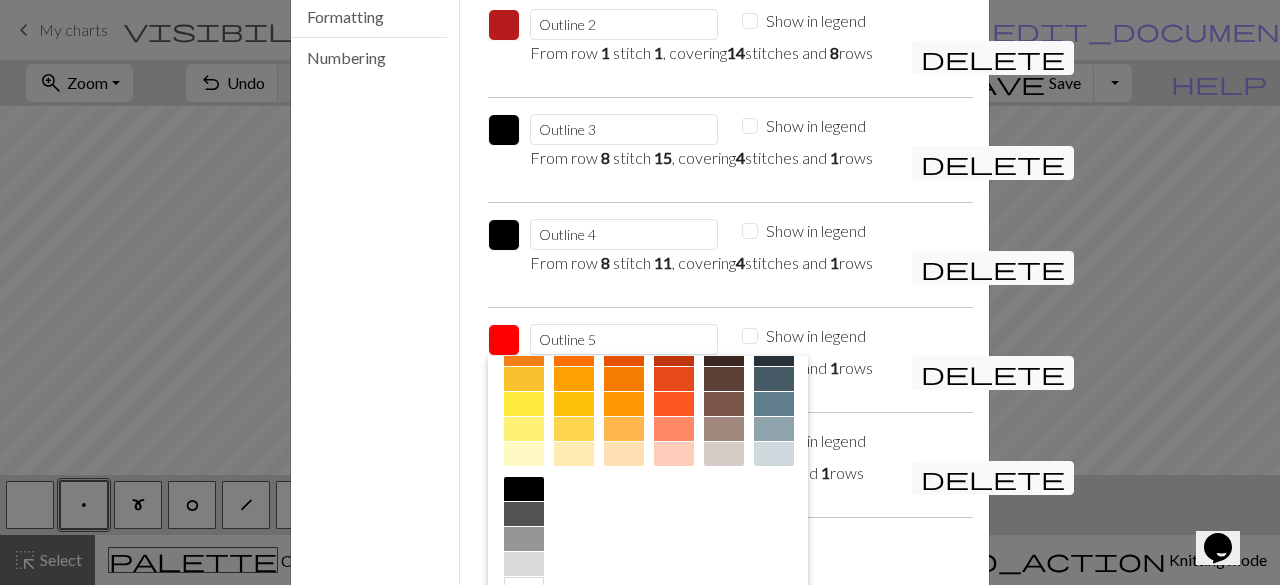 click at bounding box center [524, 489] 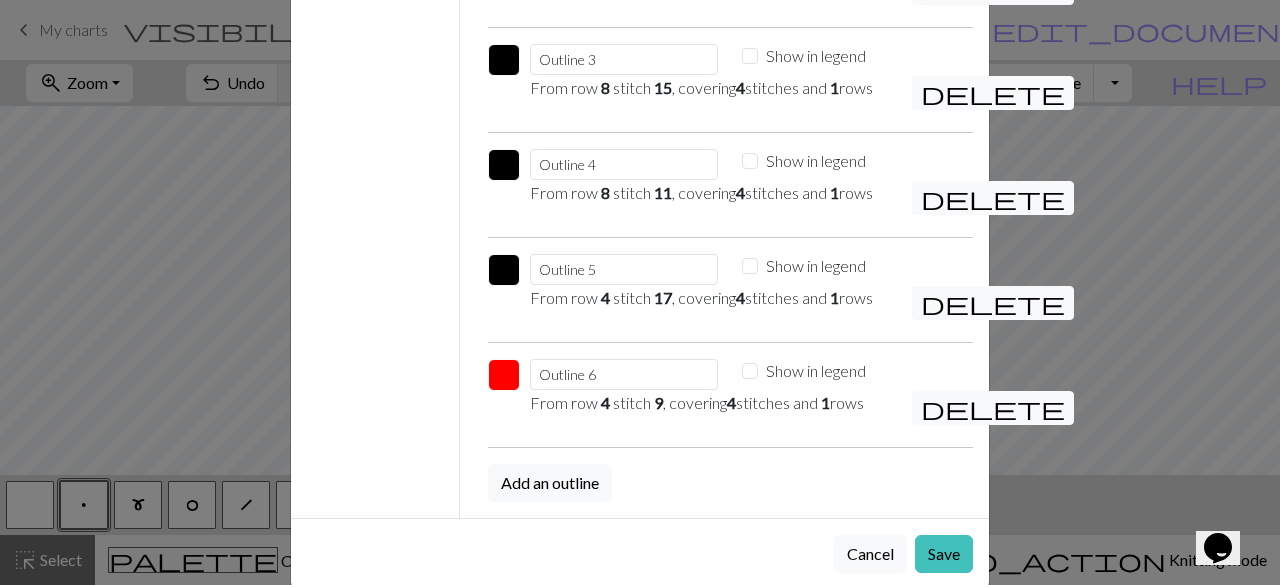 scroll, scrollTop: 400, scrollLeft: 0, axis: vertical 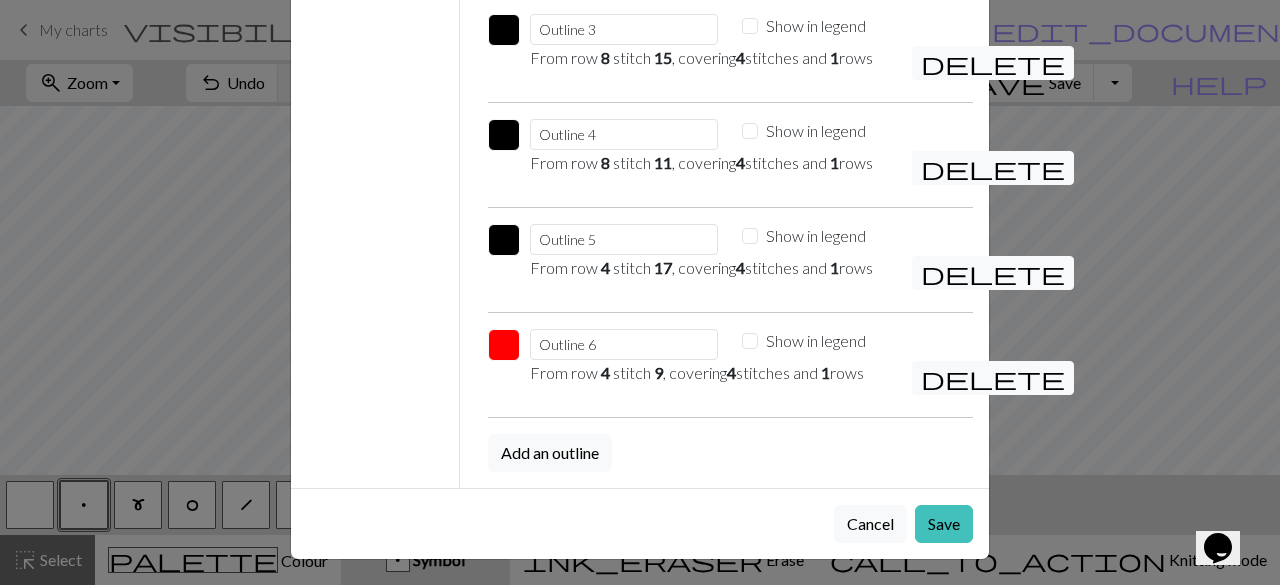 click at bounding box center (504, 345) 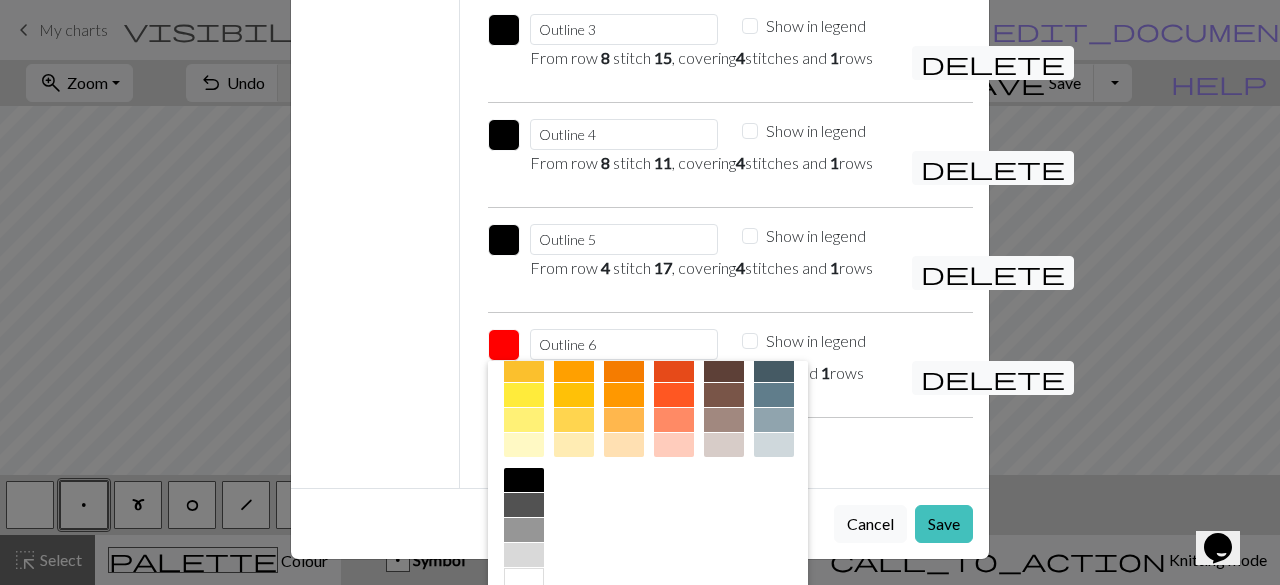 scroll, scrollTop: 322, scrollLeft: 0, axis: vertical 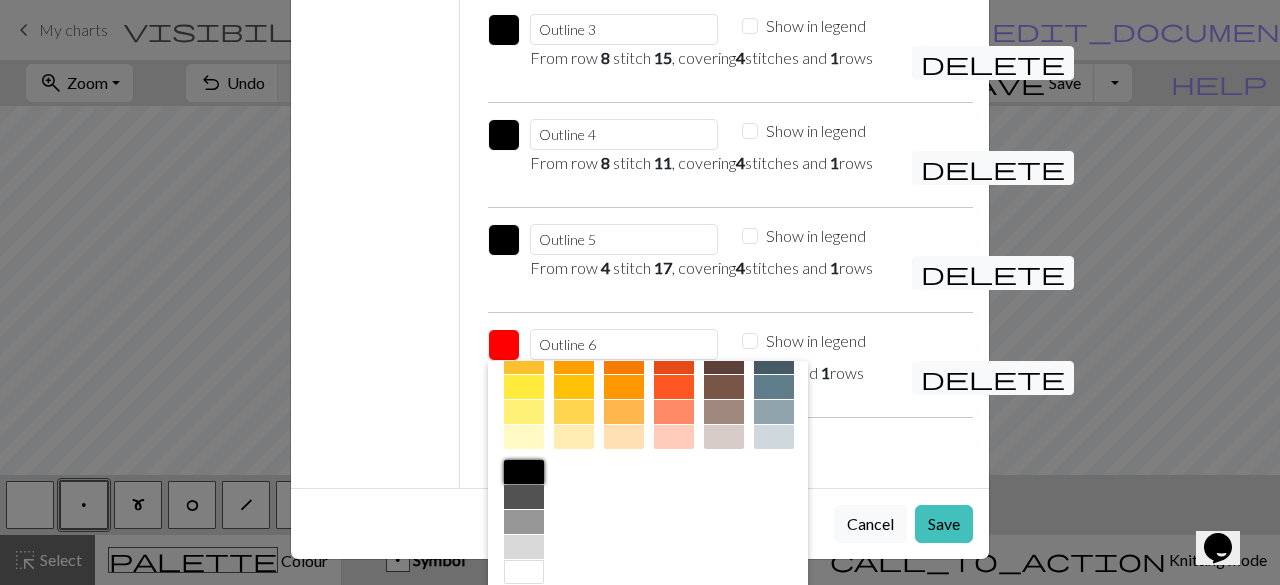 drag, startPoint x: 663, startPoint y: 493, endPoint x: 898, endPoint y: 583, distance: 251.64459 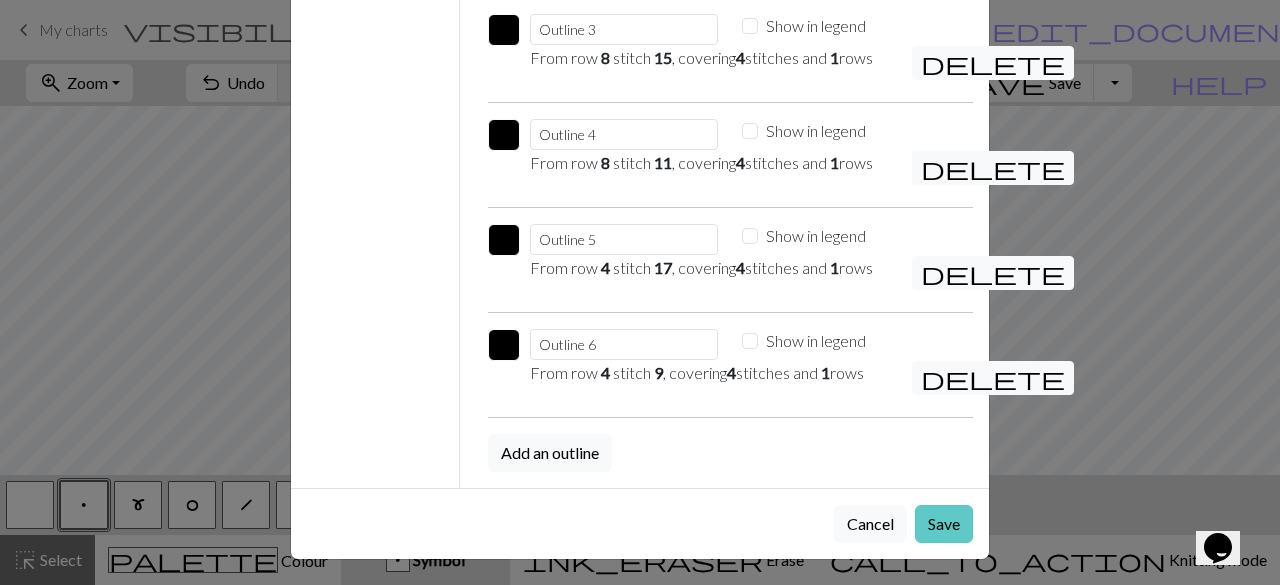 click on "Save" at bounding box center (944, 524) 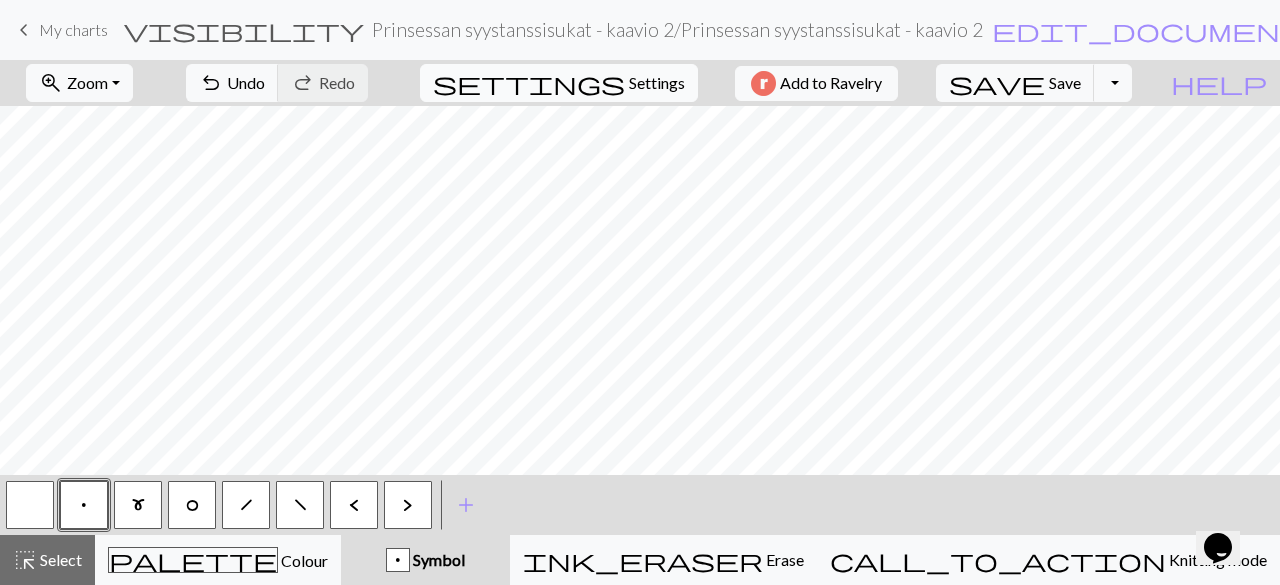 click on "Settings" at bounding box center (657, 83) 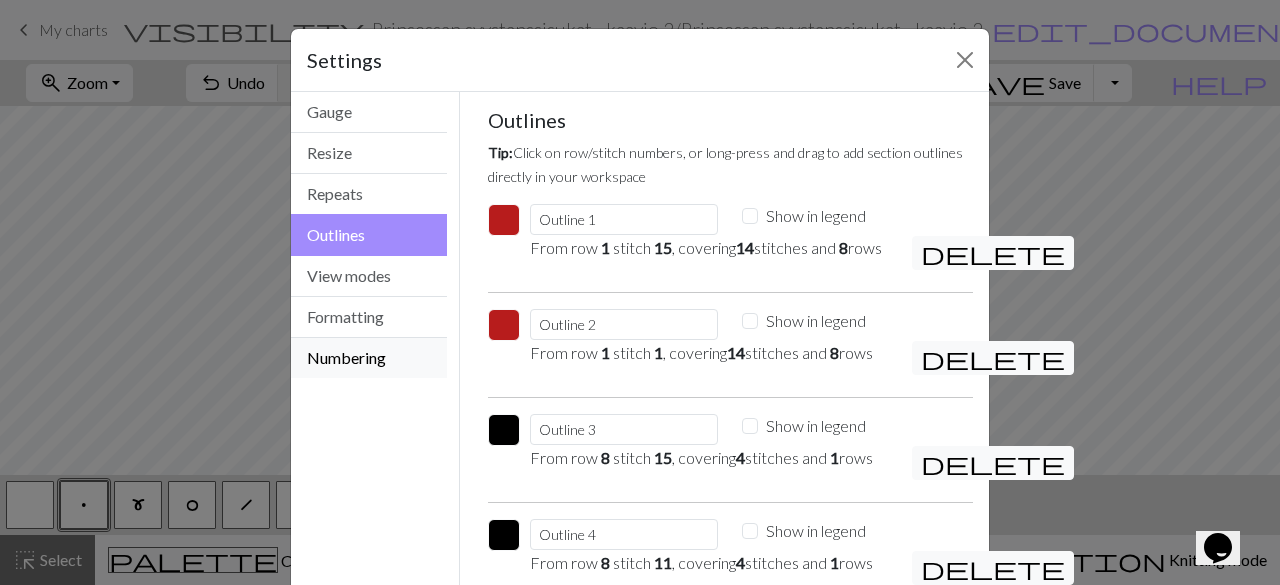 click on "Numbering" at bounding box center (369, 358) 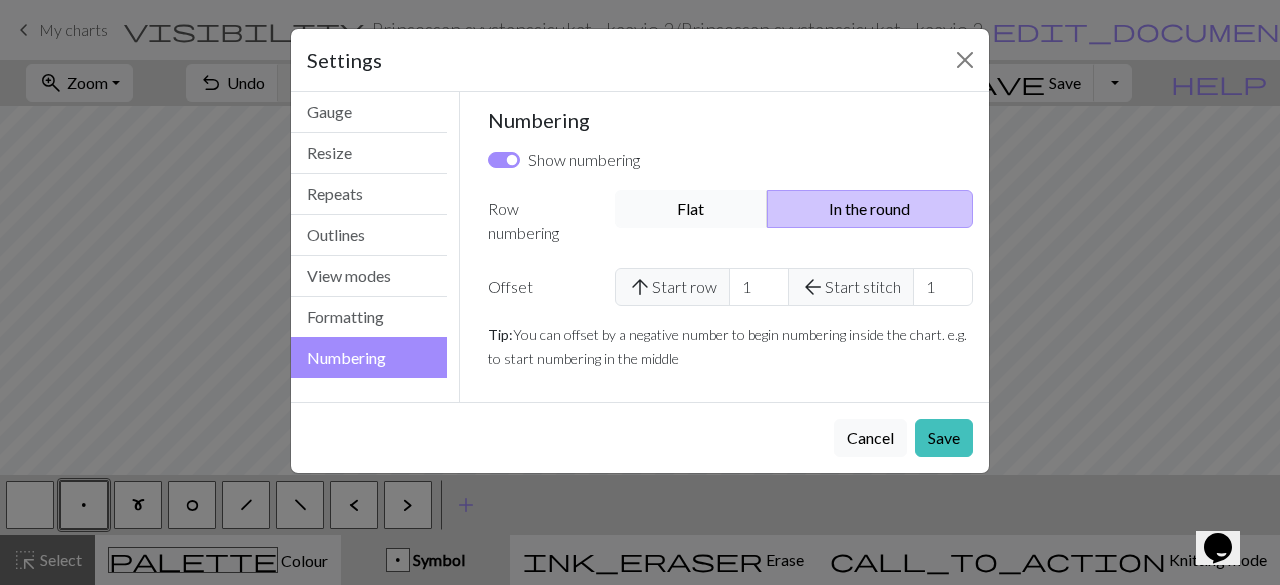 click on "Flat" at bounding box center (691, 209) 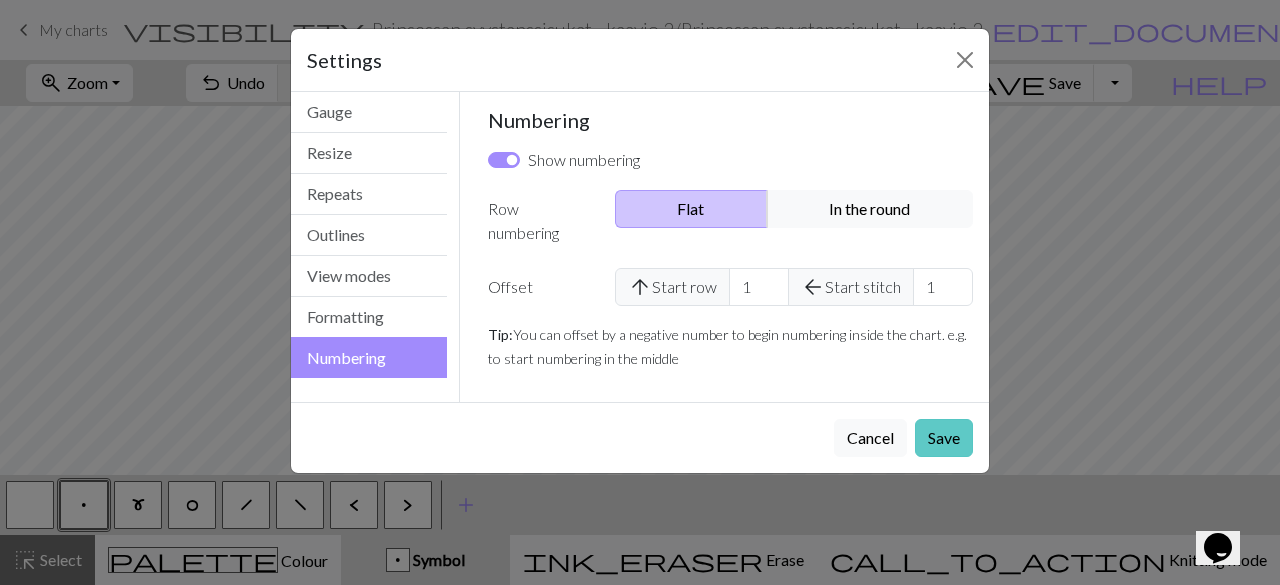 click on "Save" at bounding box center (944, 438) 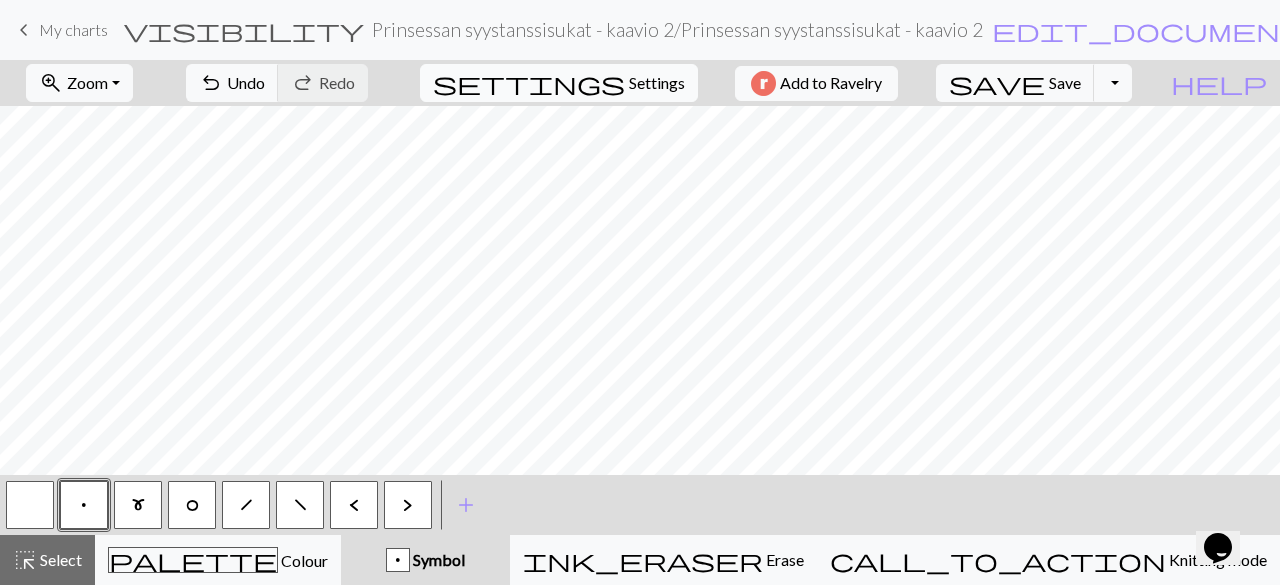 click on "Settings" at bounding box center [657, 83] 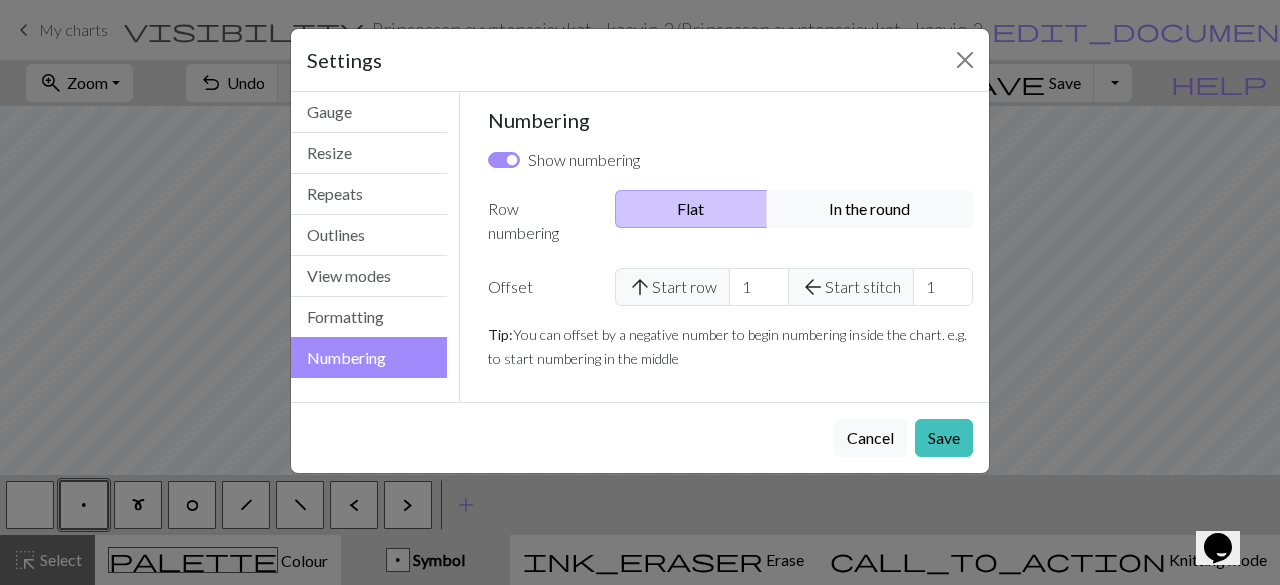 click on "In the round" at bounding box center [870, 209] 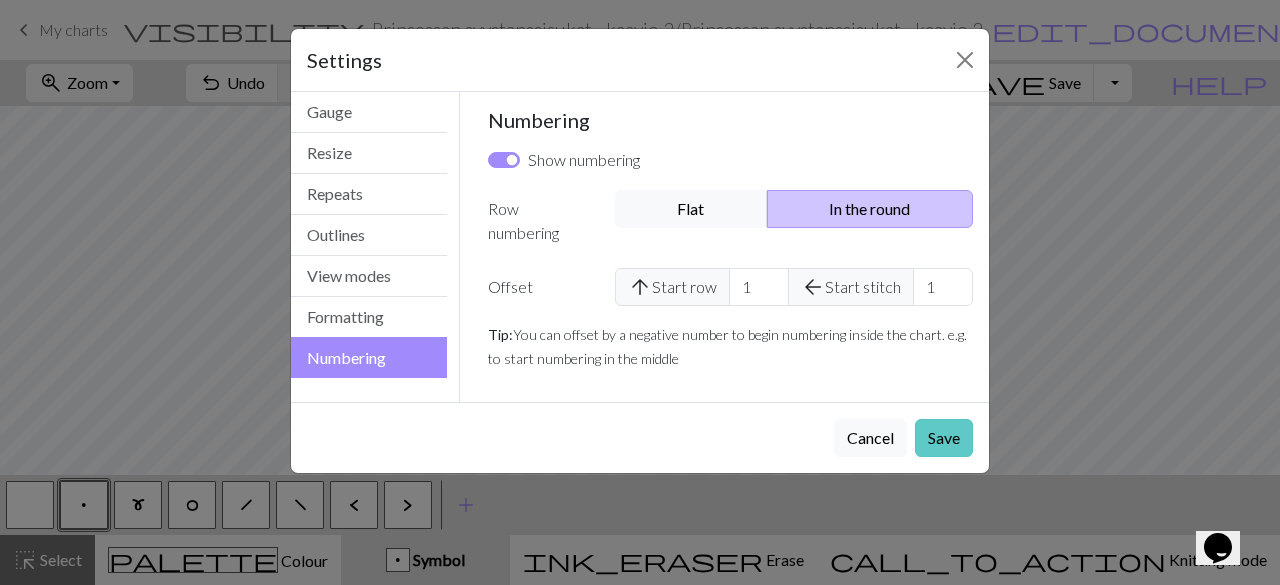 click on "Save" at bounding box center (944, 438) 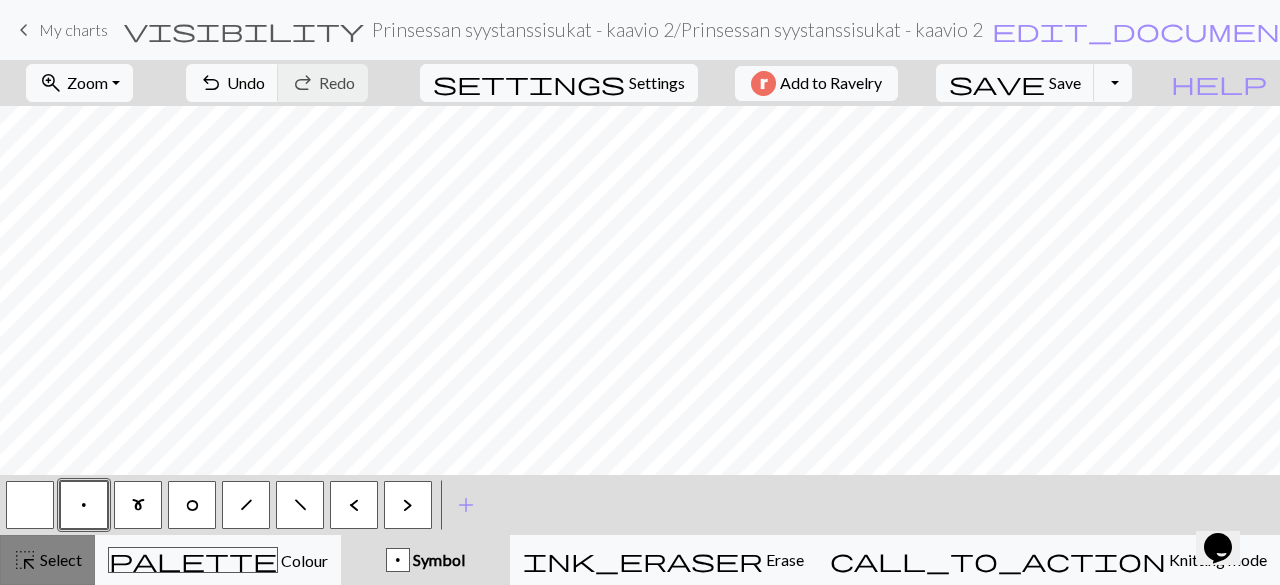 click on "Select" at bounding box center [59, 559] 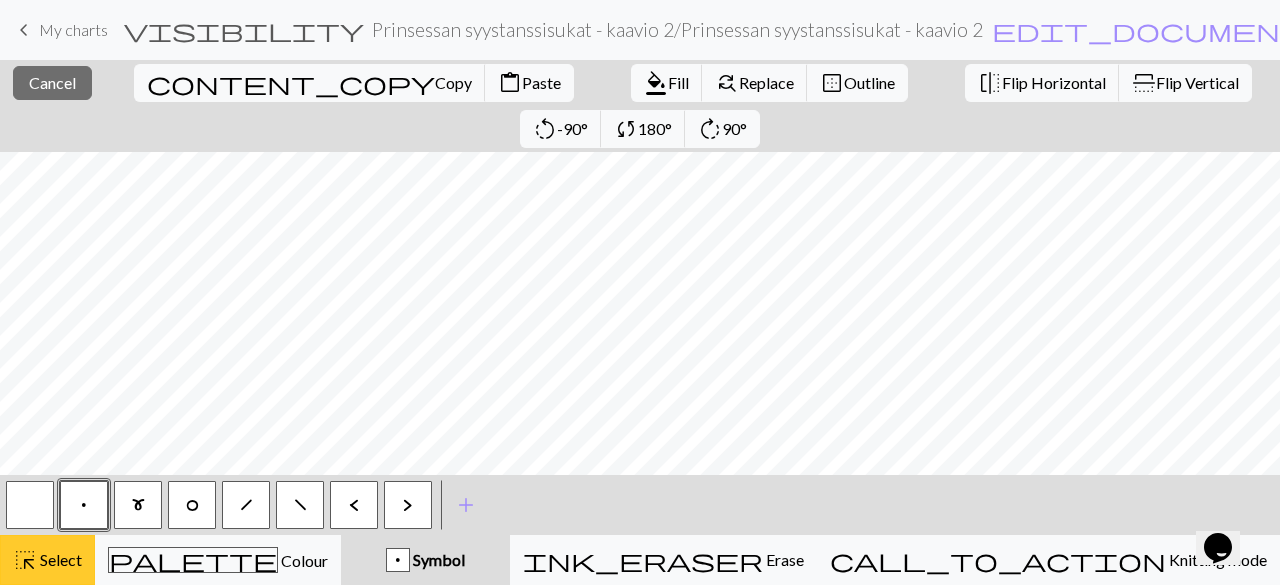 click on "highlight_alt   Select   Select" at bounding box center [47, 560] 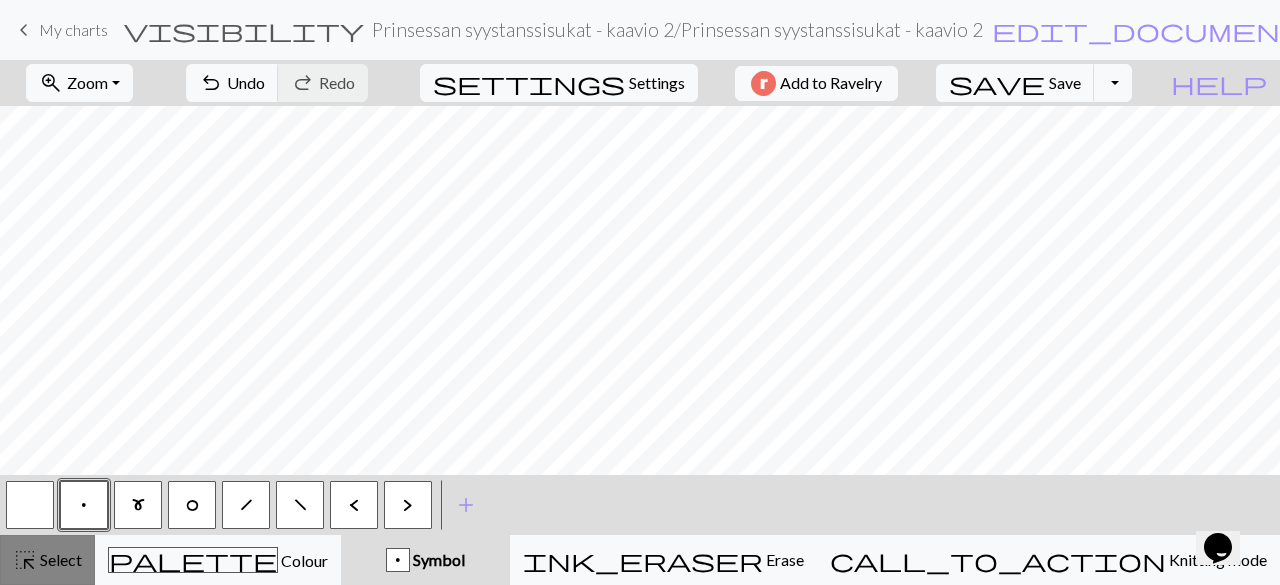 drag, startPoint x: 66, startPoint y: 563, endPoint x: 148, endPoint y: 482, distance: 115.260574 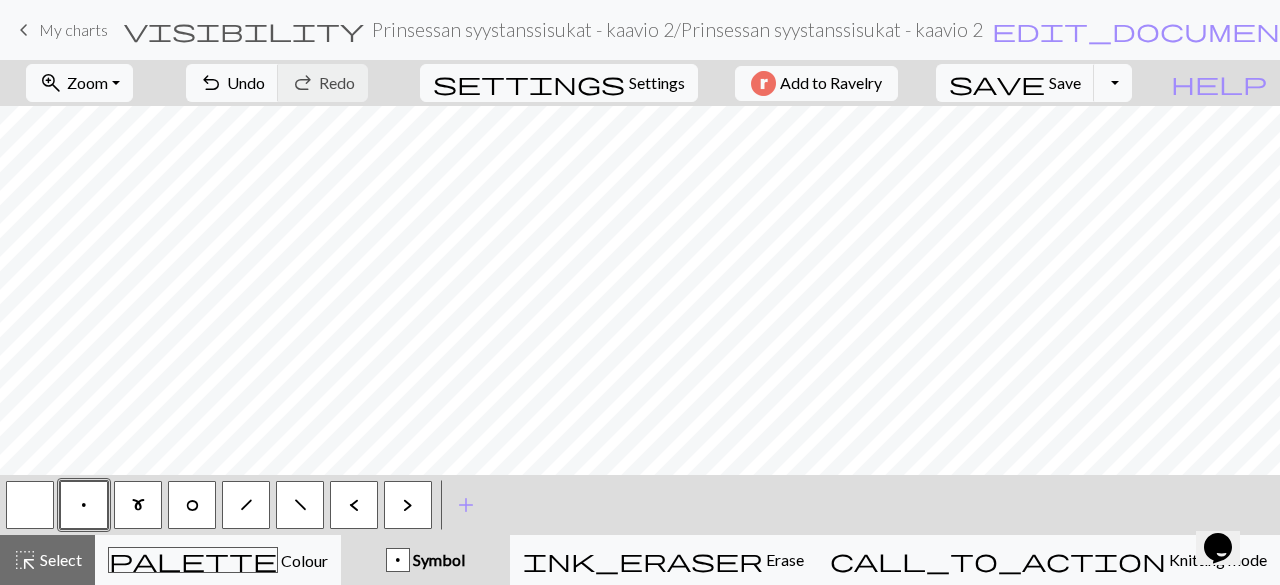 click on "Select" at bounding box center (59, 559) 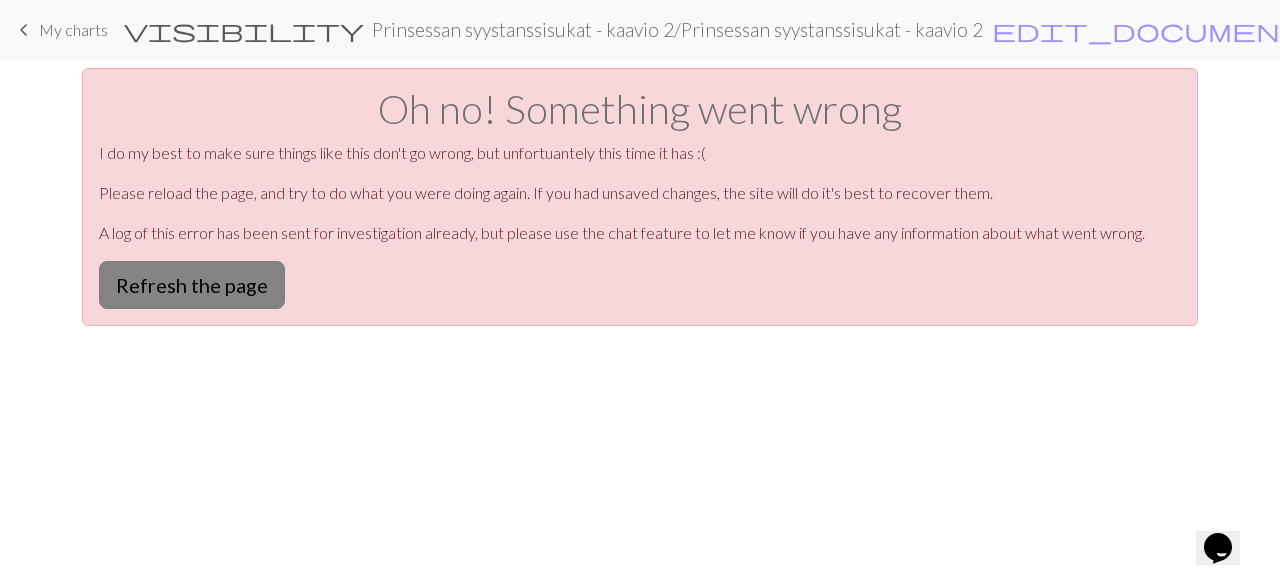 click on "Refresh the page" at bounding box center [192, 285] 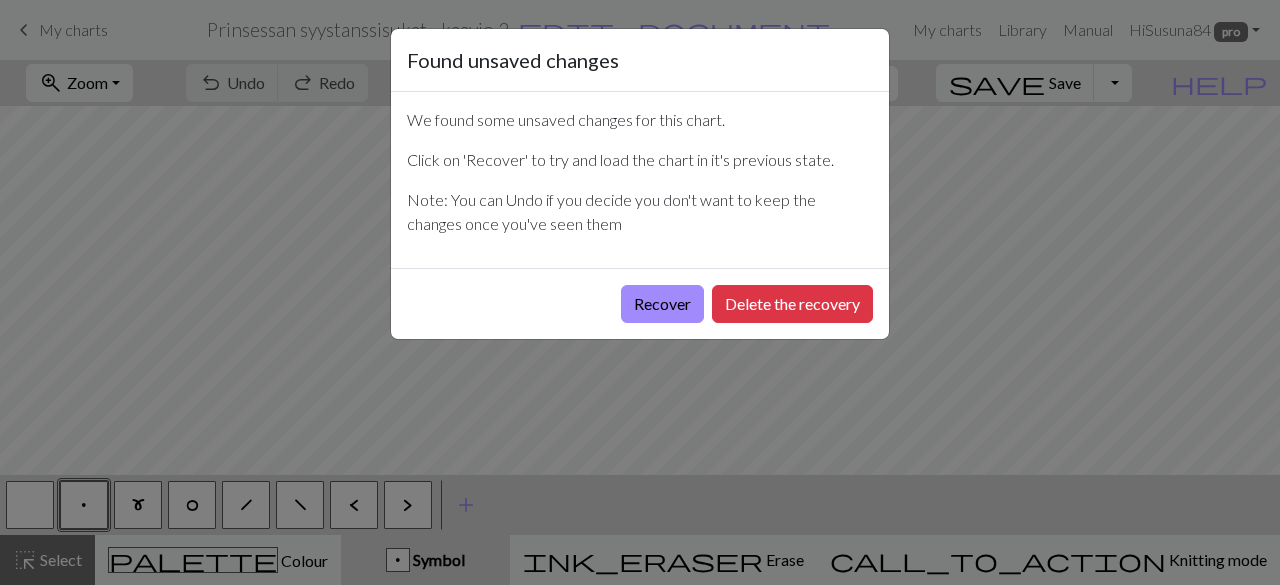 scroll, scrollTop: 0, scrollLeft: 0, axis: both 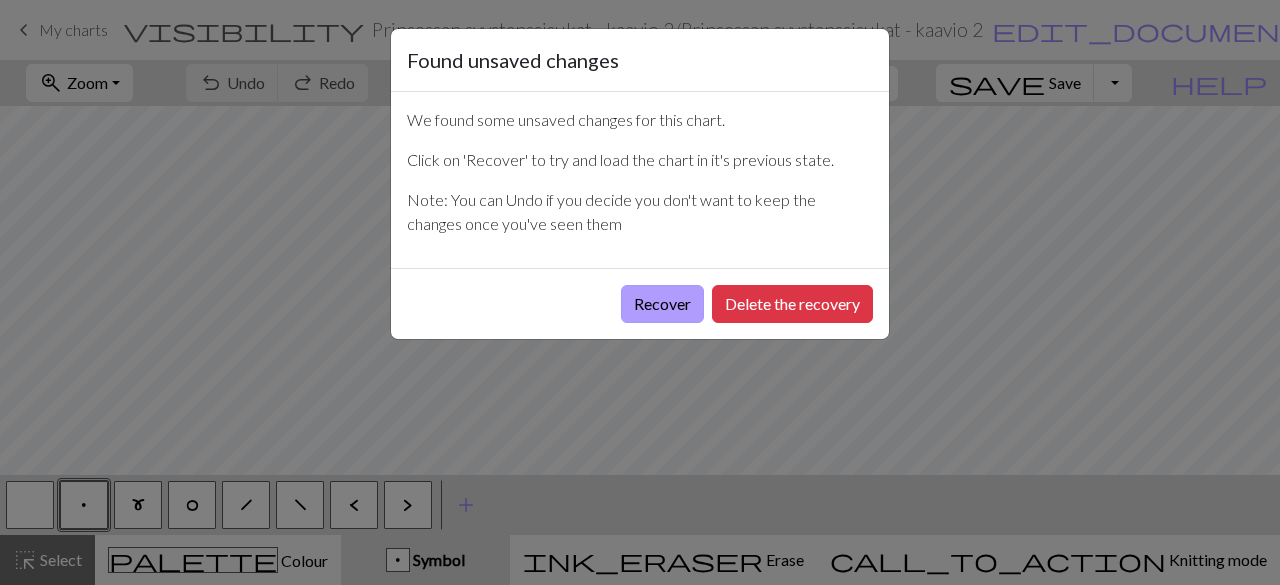 click on "Recover" at bounding box center [662, 304] 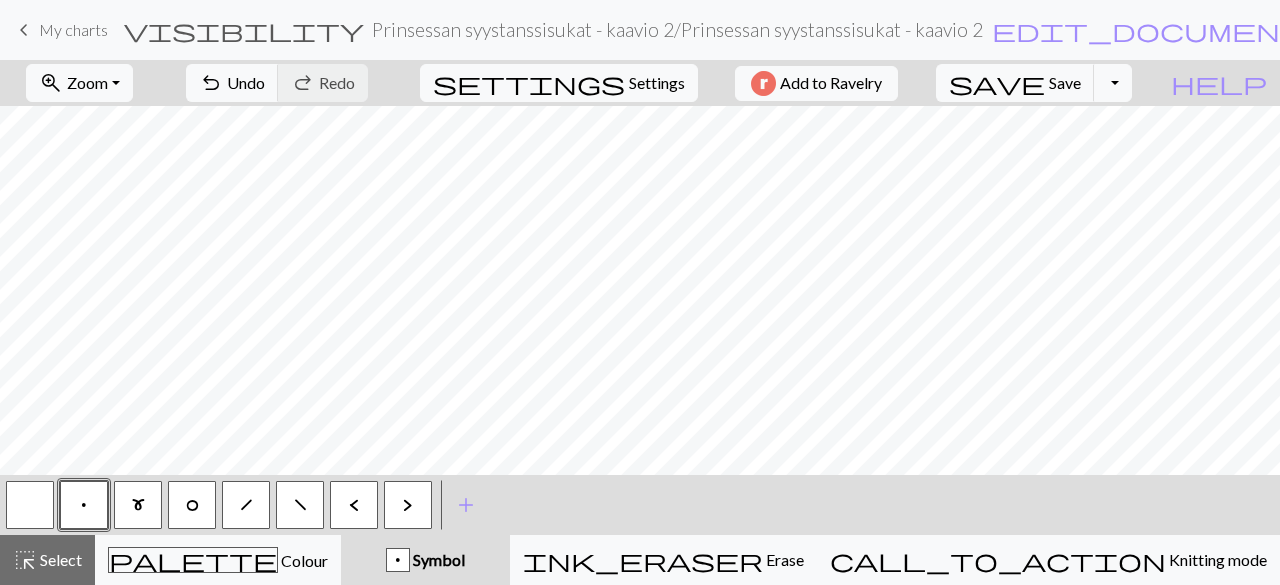 drag, startPoint x: 72, startPoint y: 568, endPoint x: 196, endPoint y: 505, distance: 139.0863 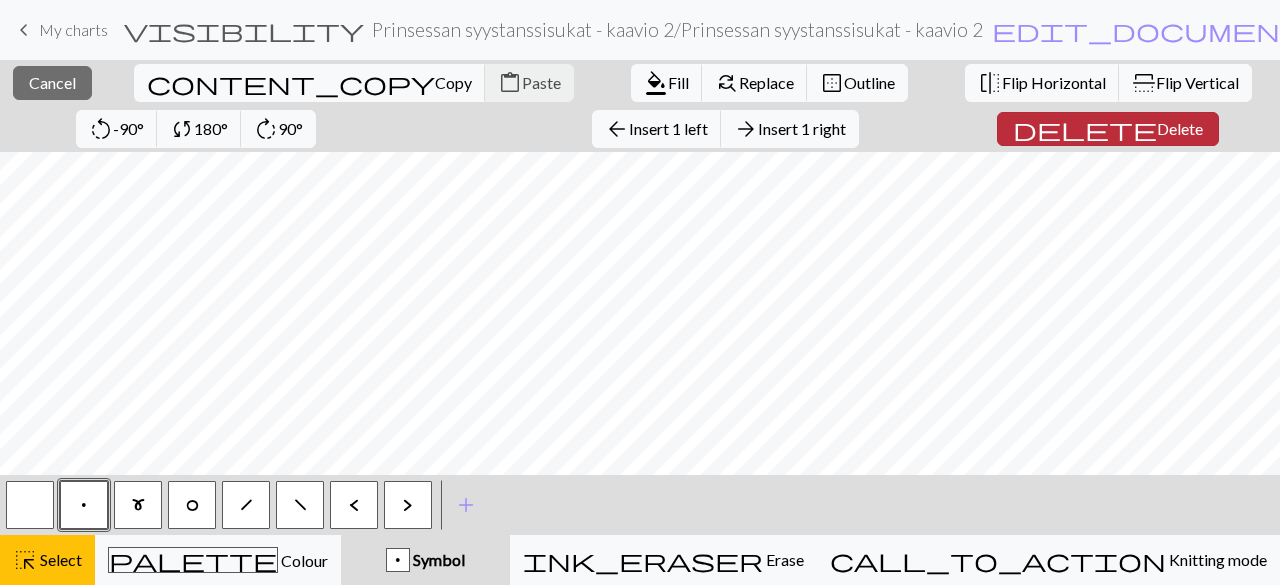 click on "delete  Delete" at bounding box center (1108, 129) 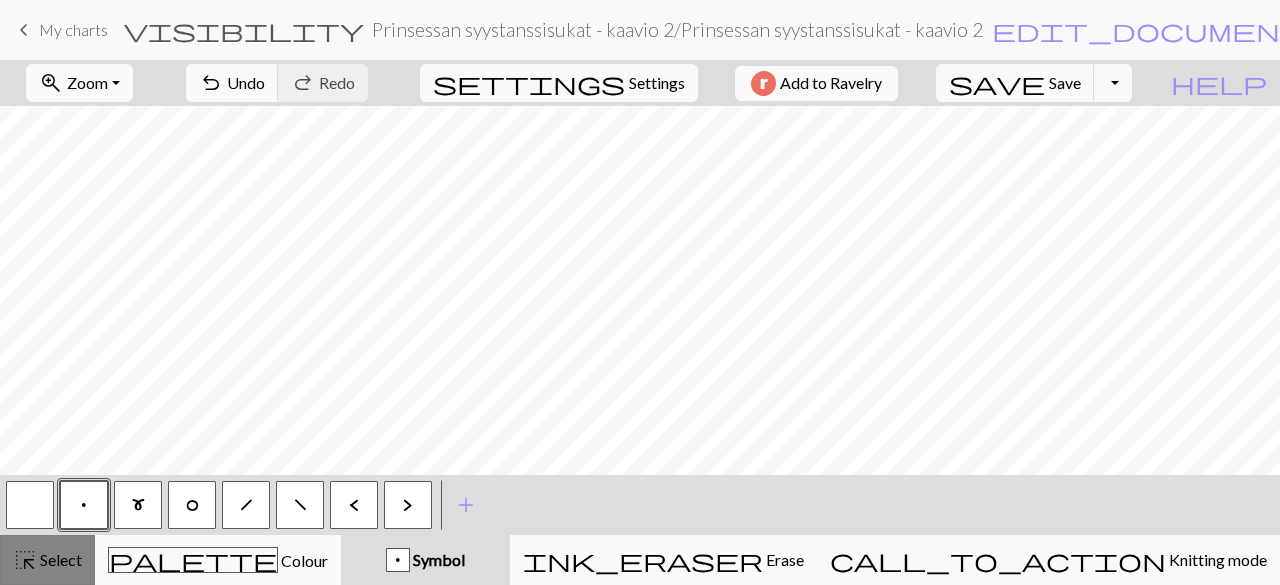 click on "Select" at bounding box center (59, 559) 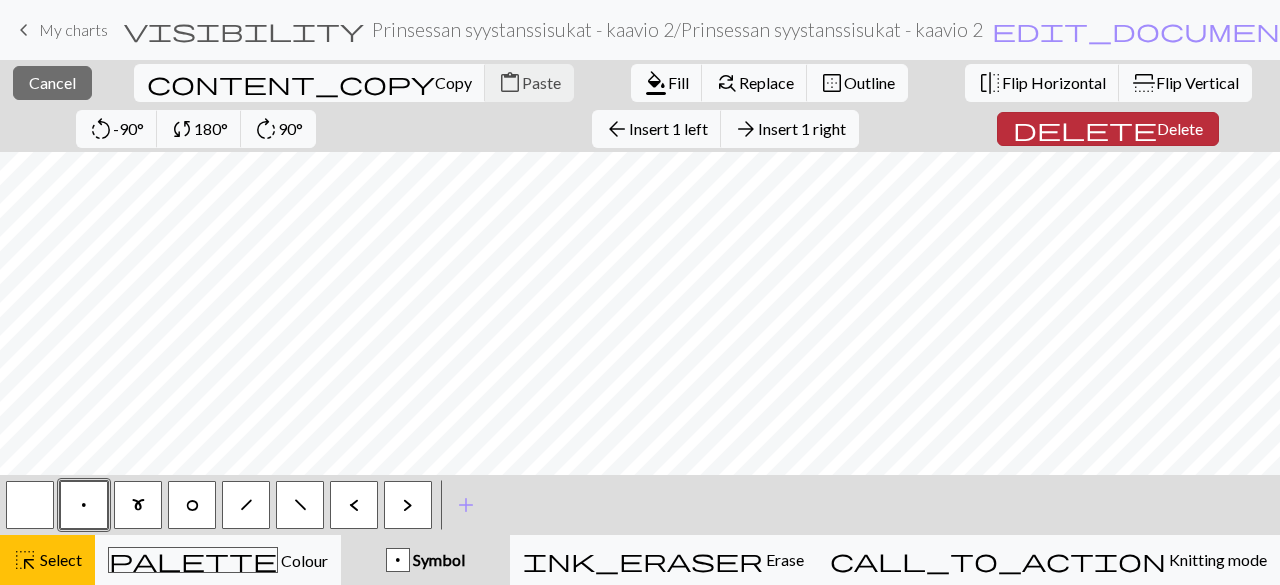 click on "Delete" at bounding box center [1180, 128] 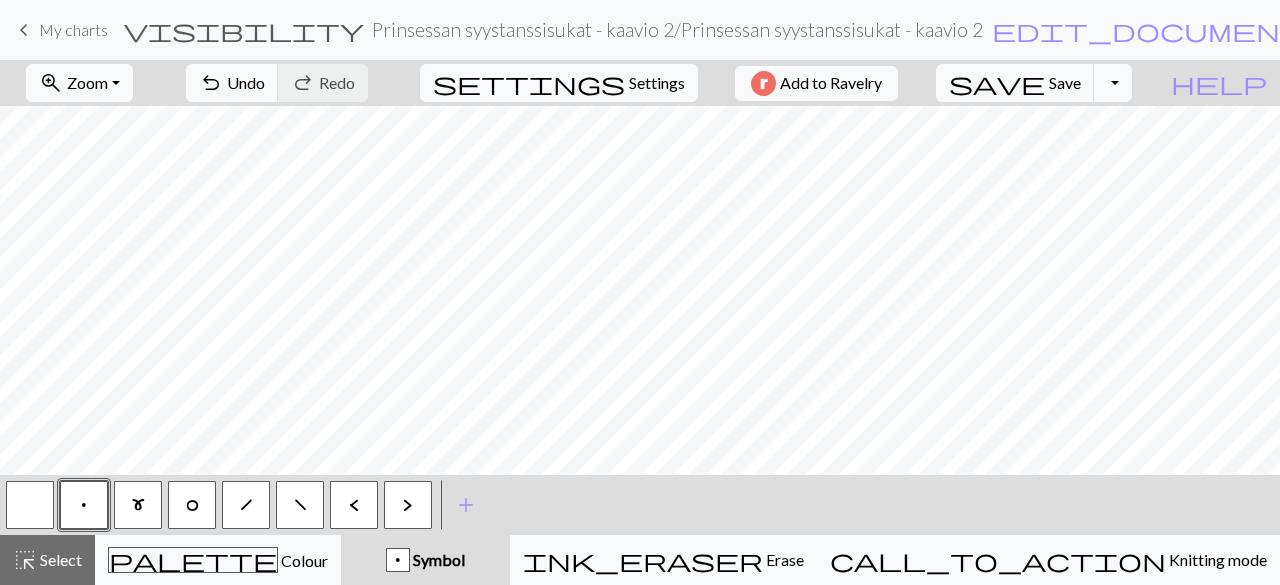 click on "p" at bounding box center (84, 505) 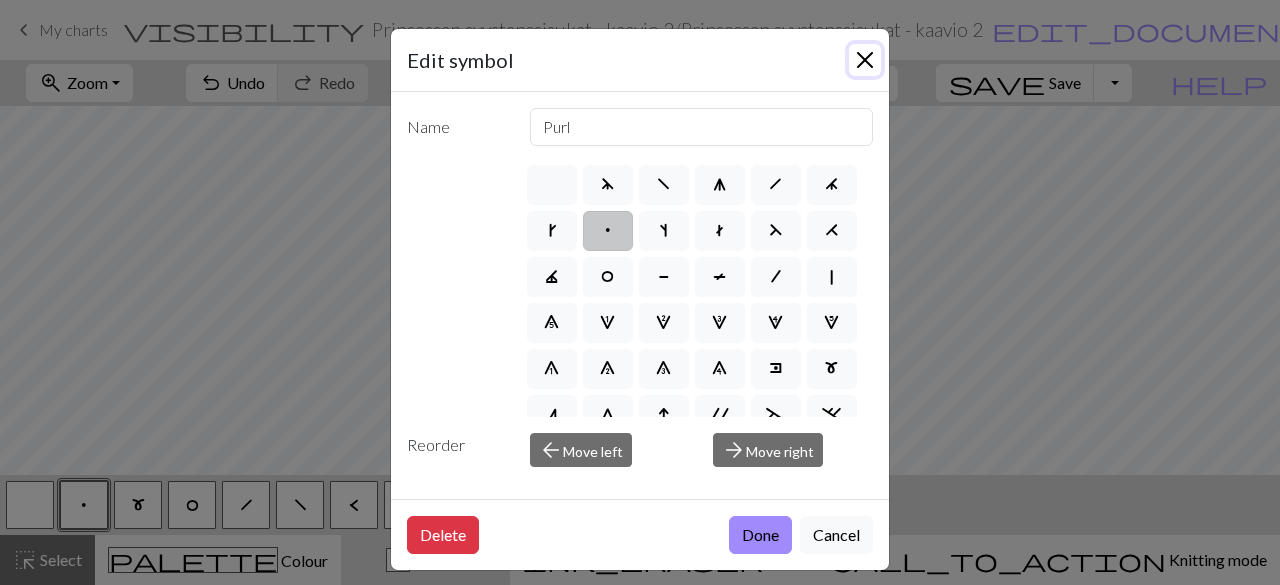 click at bounding box center (865, 60) 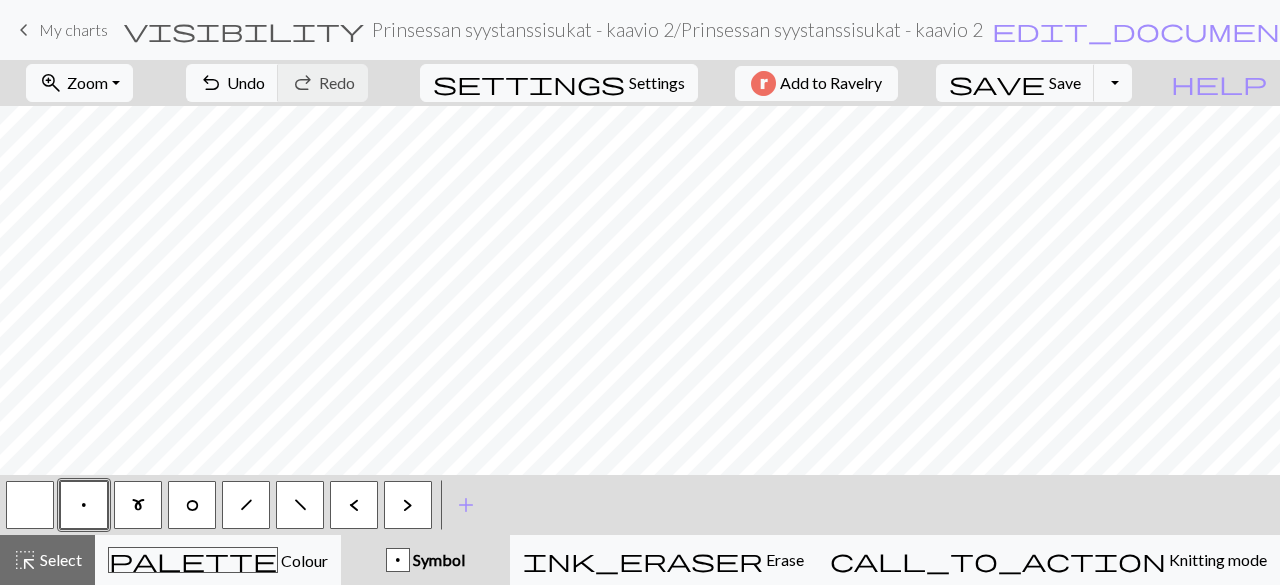 drag, startPoint x: 38, startPoint y: 565, endPoint x: 217, endPoint y: 499, distance: 190.77998 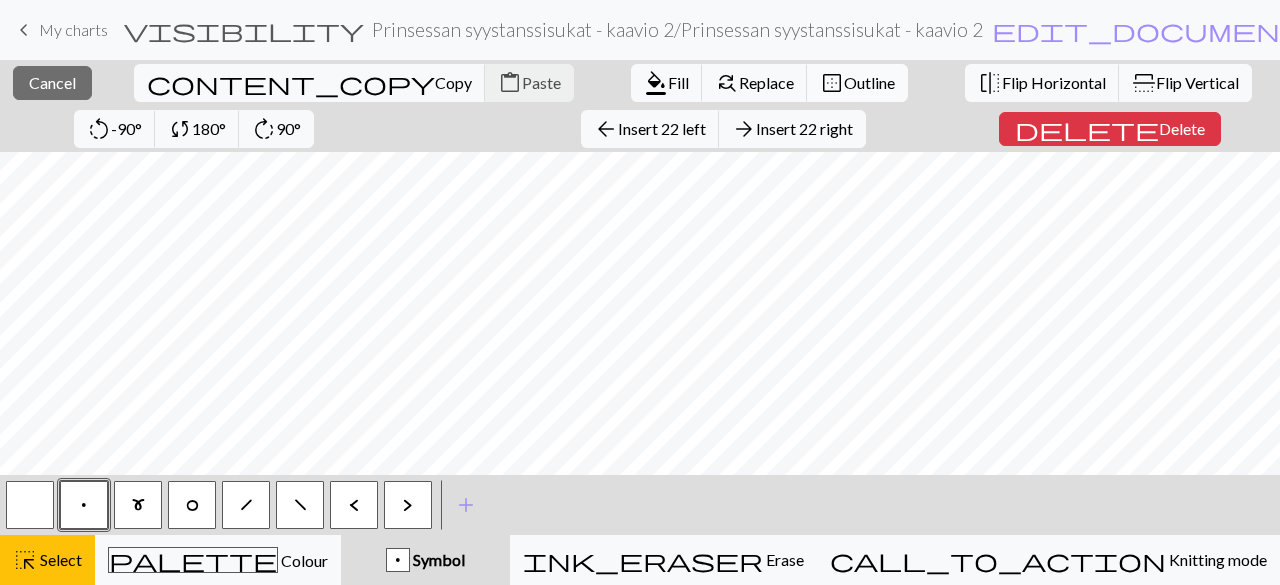 click on "Outline" at bounding box center [869, 82] 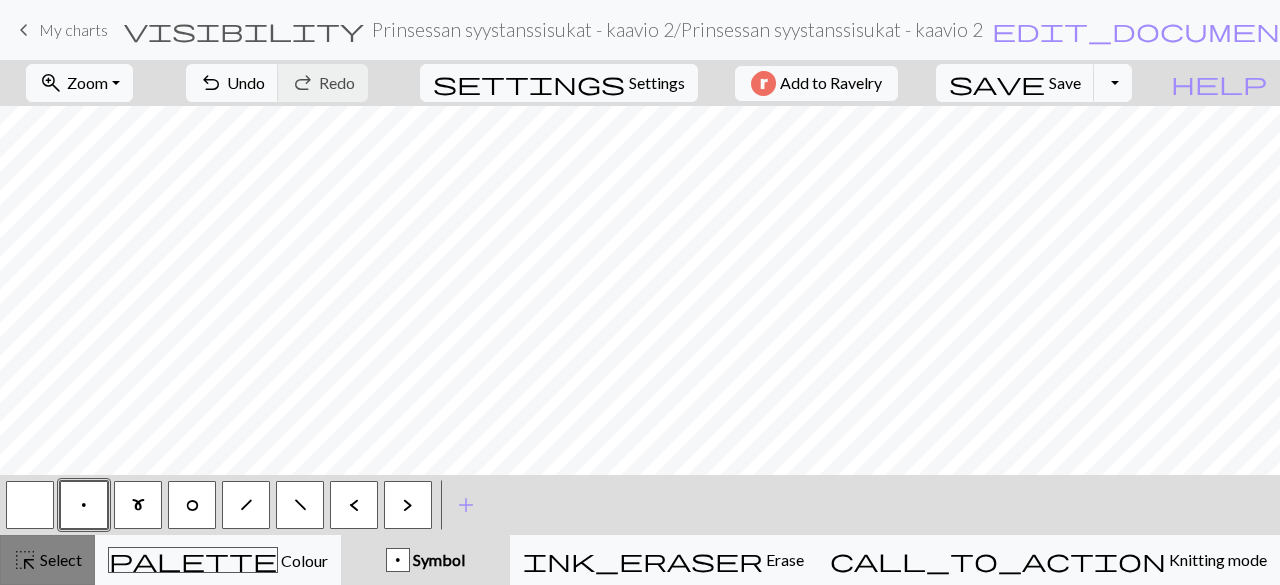 drag, startPoint x: 58, startPoint y: 565, endPoint x: 127, endPoint y: 476, distance: 112.61439 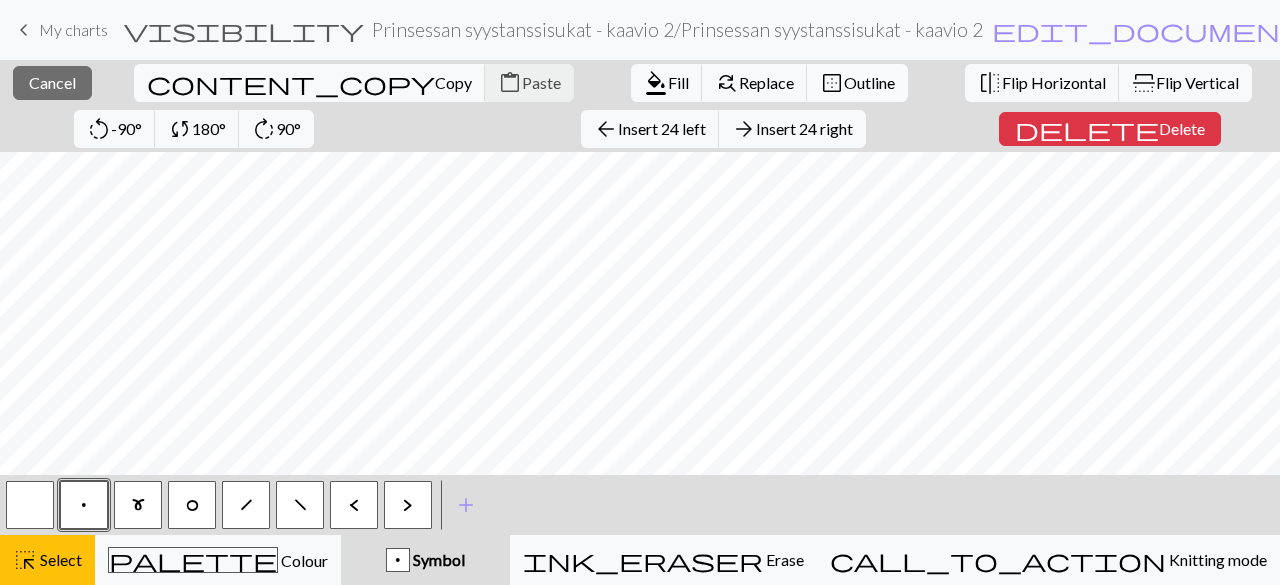 click on "Outline" at bounding box center (869, 82) 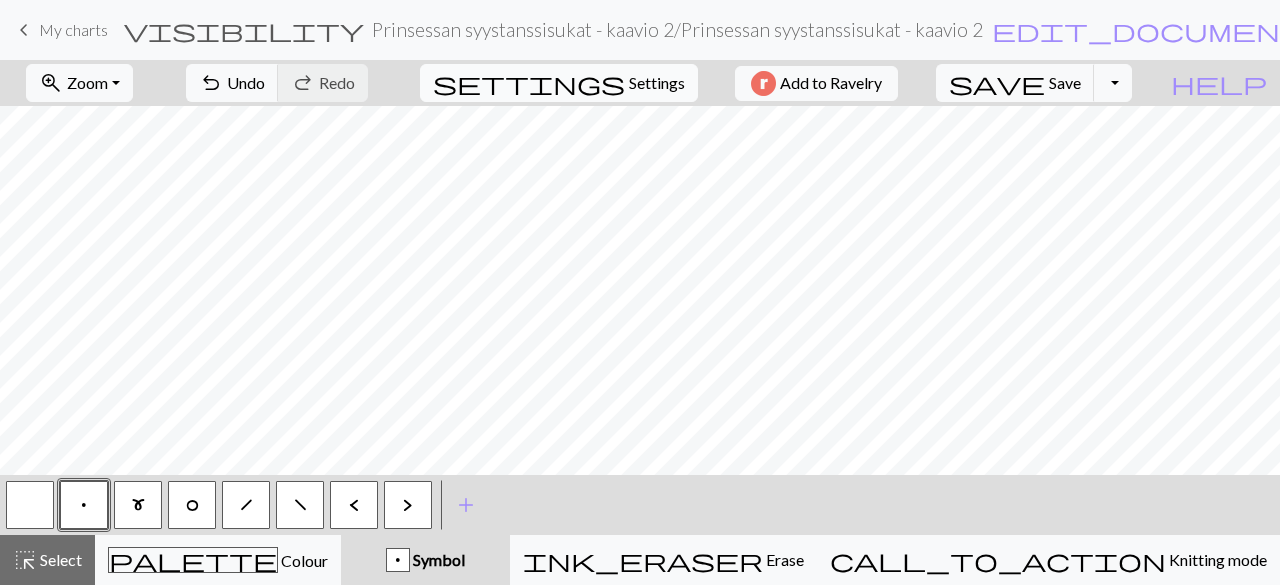 click on "Settings" at bounding box center (657, 83) 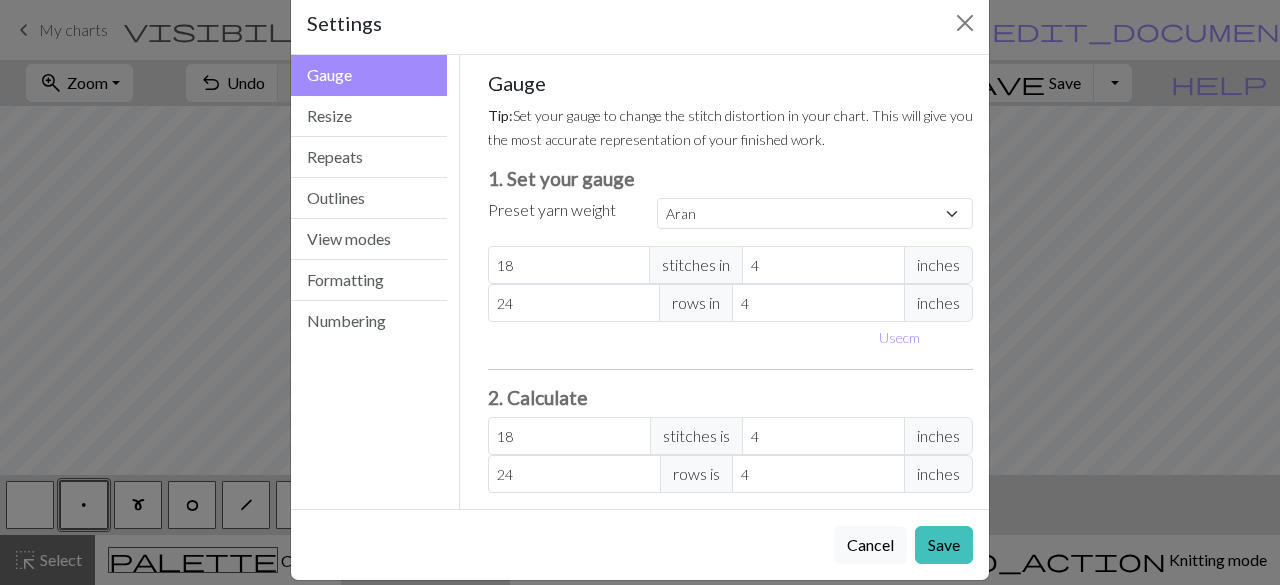 scroll, scrollTop: 55, scrollLeft: 0, axis: vertical 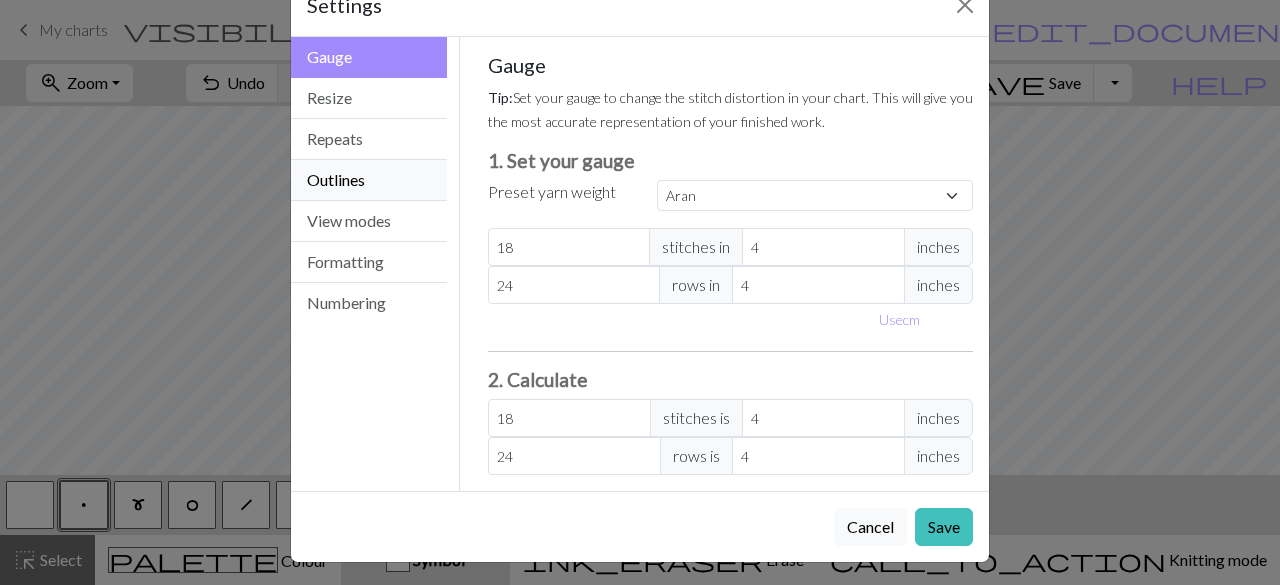 click on "Outlines" at bounding box center (369, 180) 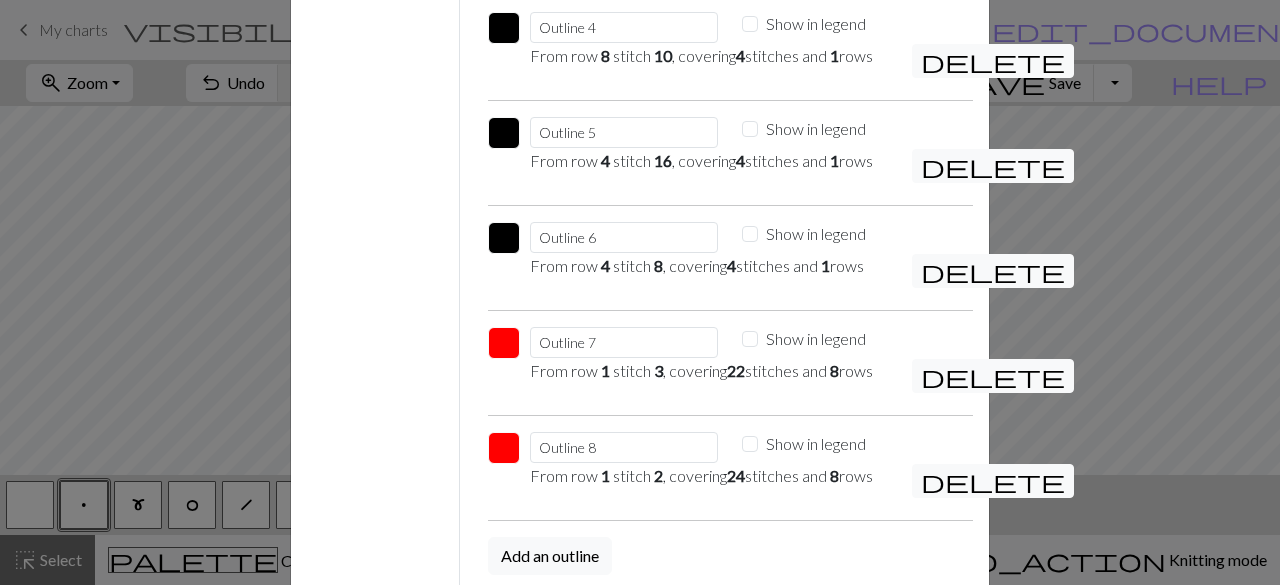 scroll, scrollTop: 631, scrollLeft: 0, axis: vertical 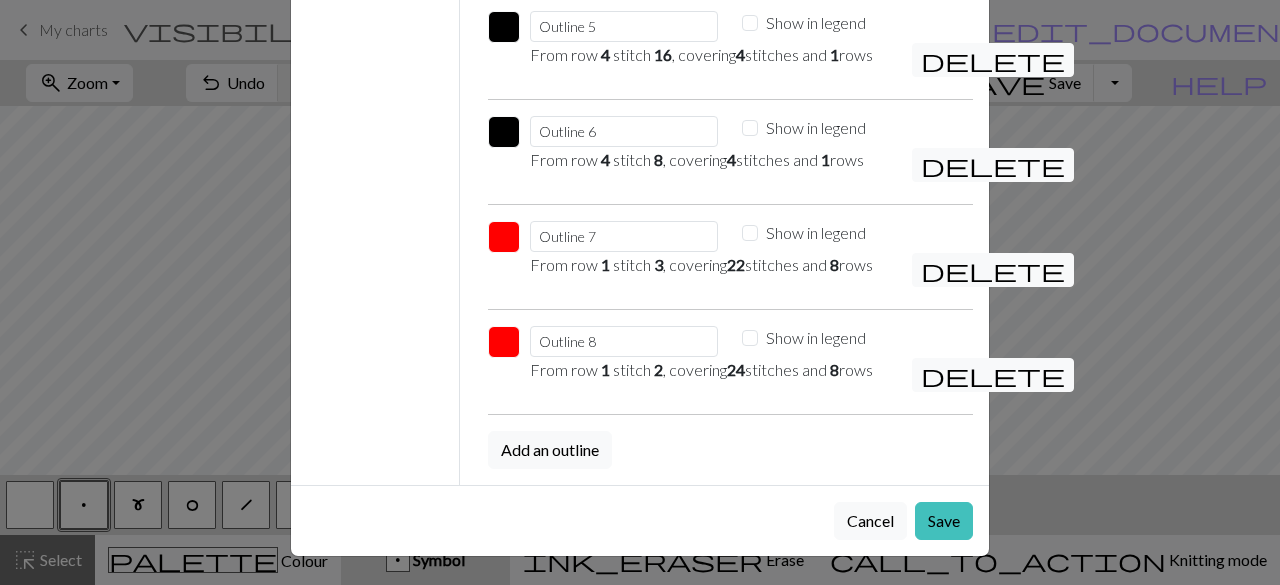 click at bounding box center [504, 237] 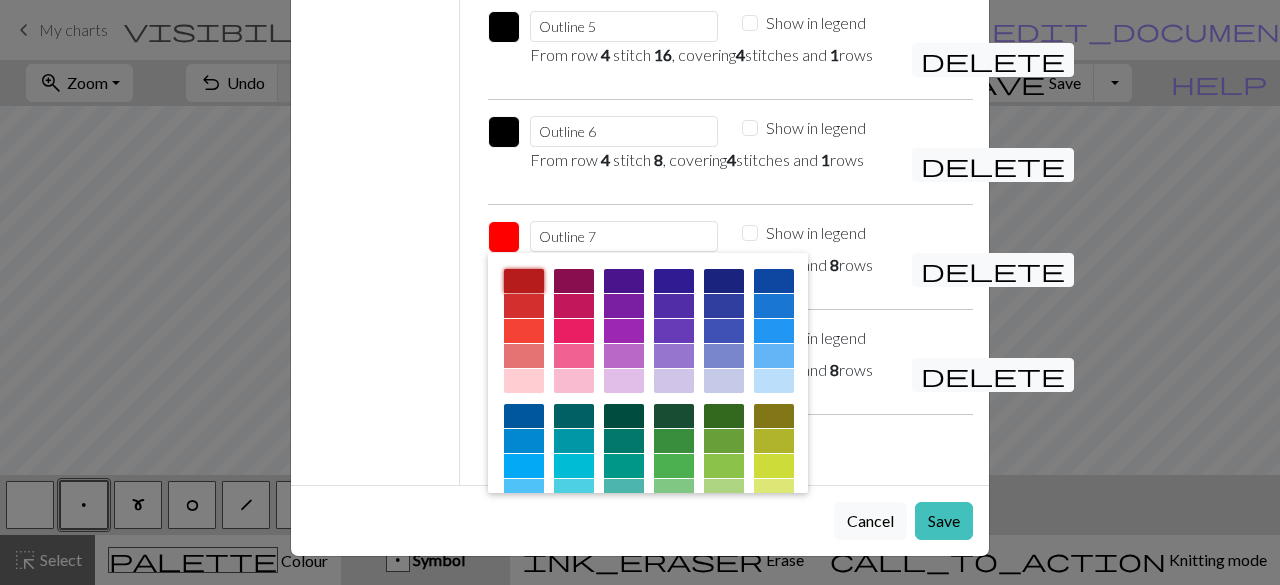 click at bounding box center [524, 281] 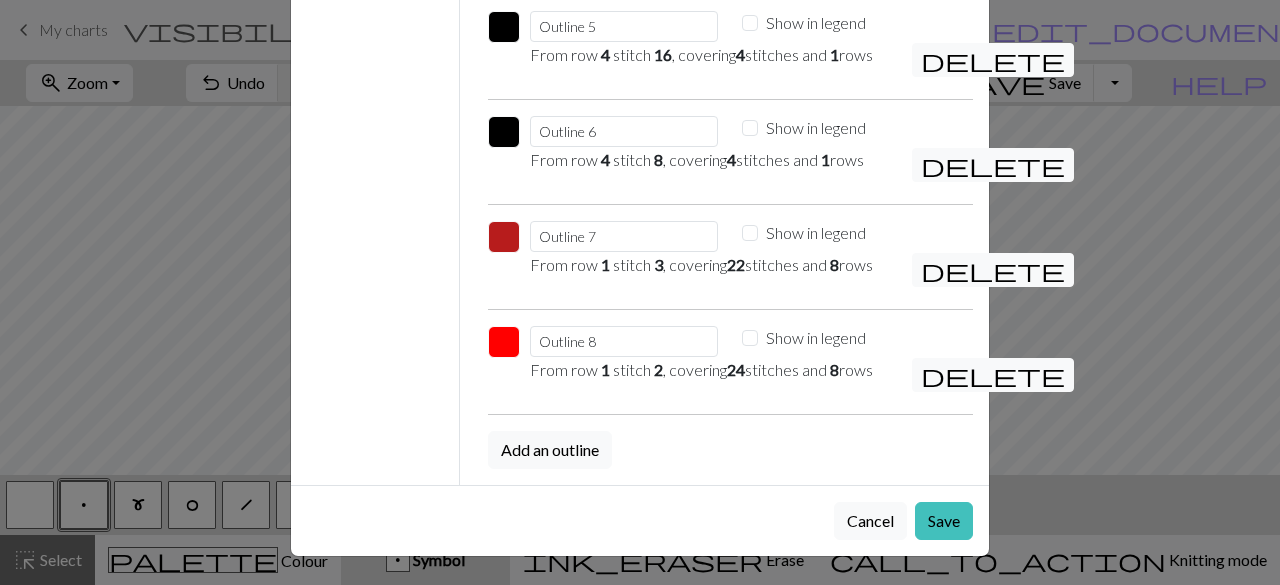 click at bounding box center [504, 342] 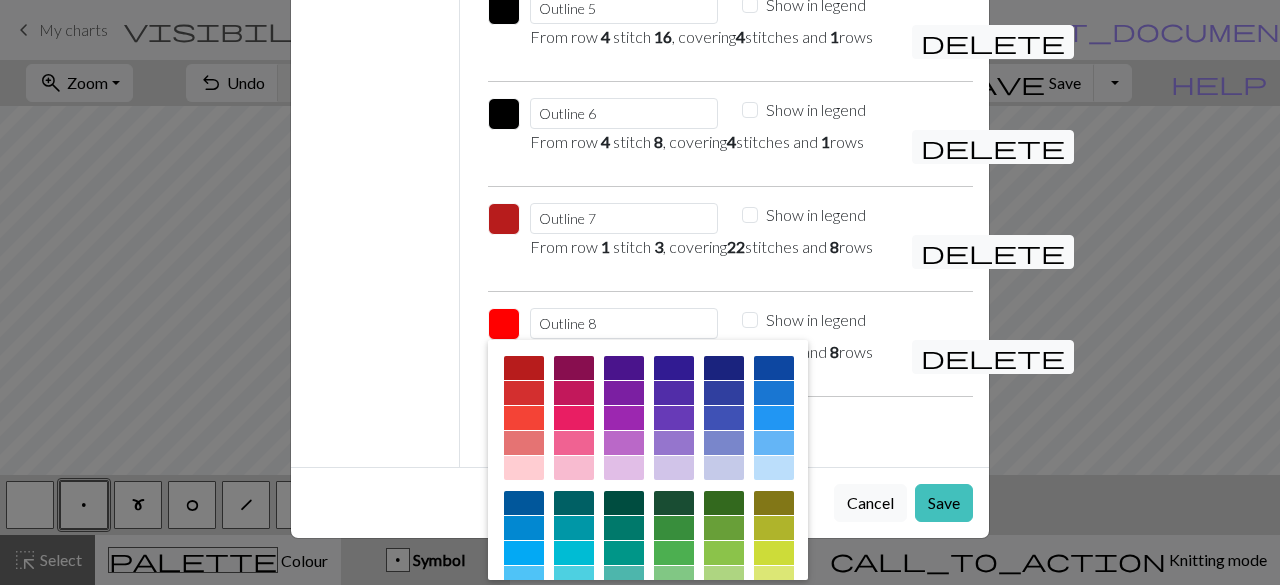click at bounding box center [524, 368] 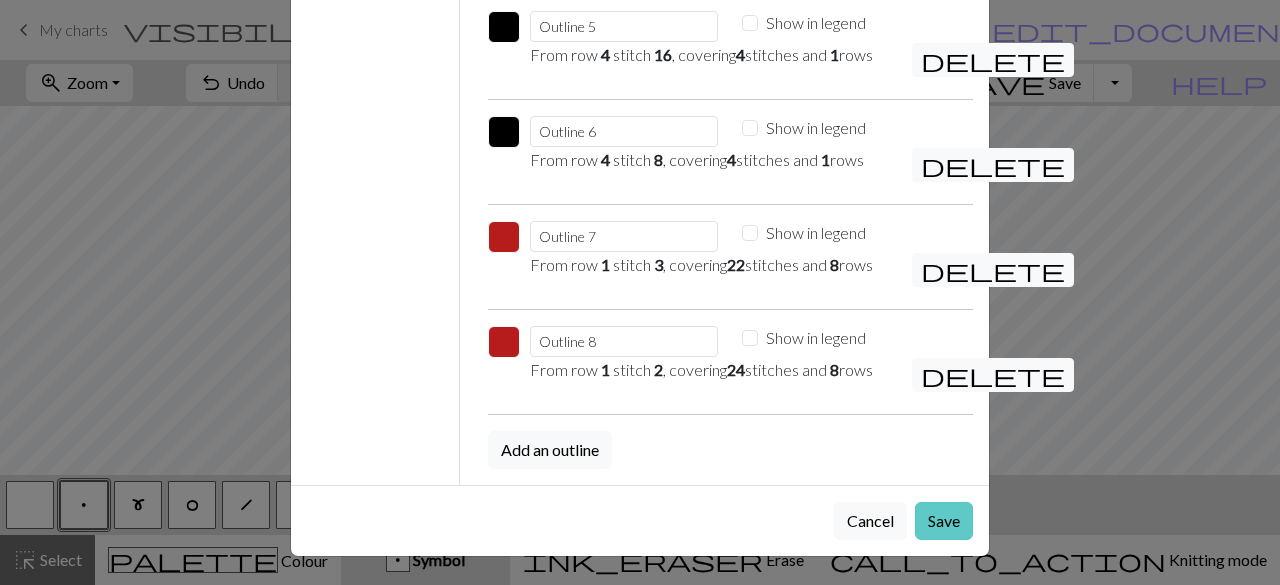 click on "Save" at bounding box center (944, 521) 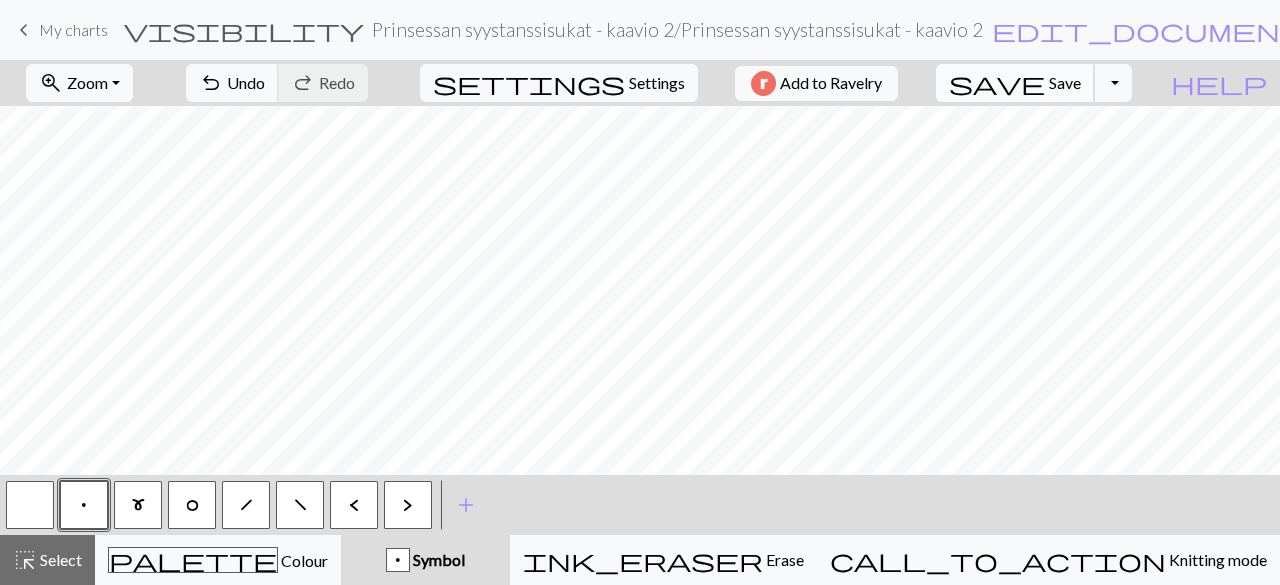 click on "save" at bounding box center (997, 83) 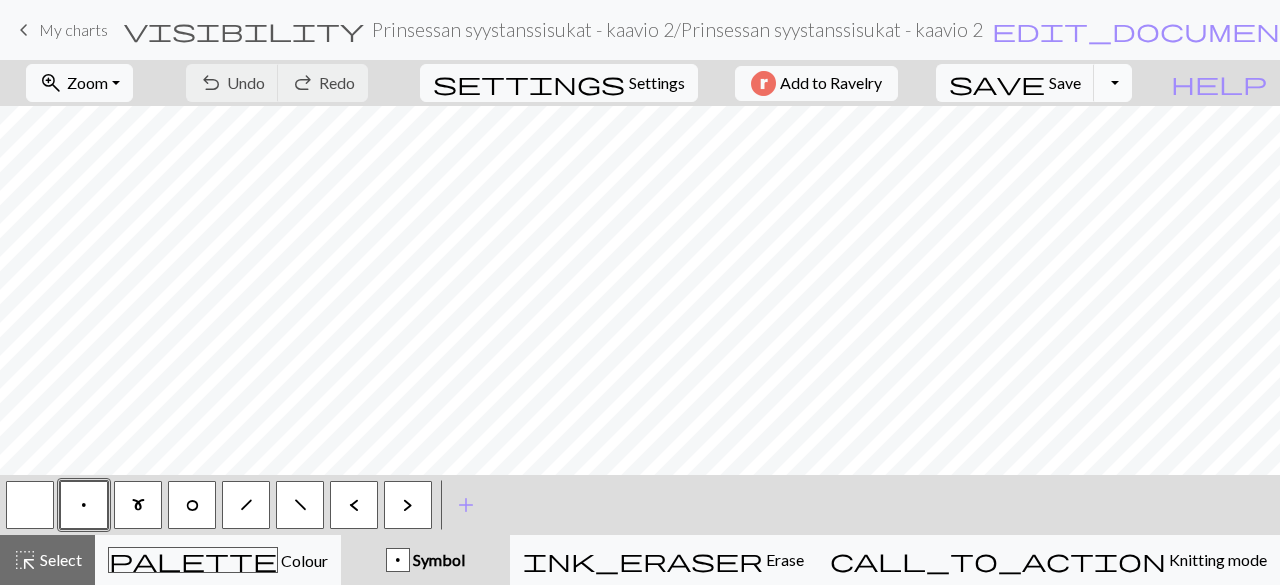 click on "Toggle Dropdown" at bounding box center [1113, 83] 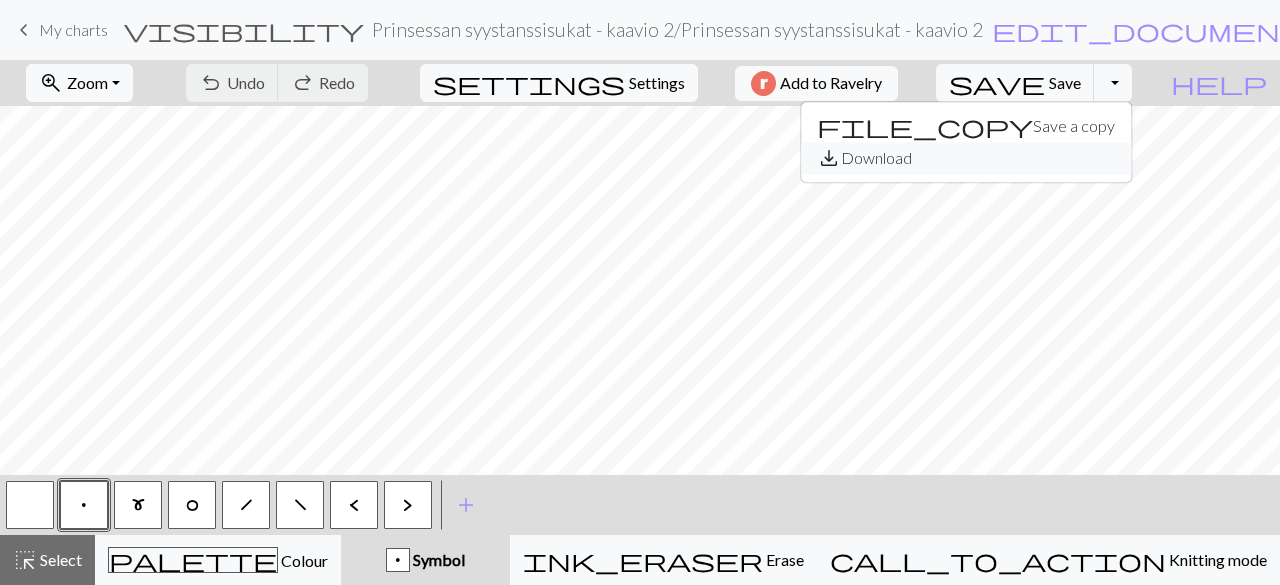 click on "save_alt  Download" at bounding box center (966, 158) 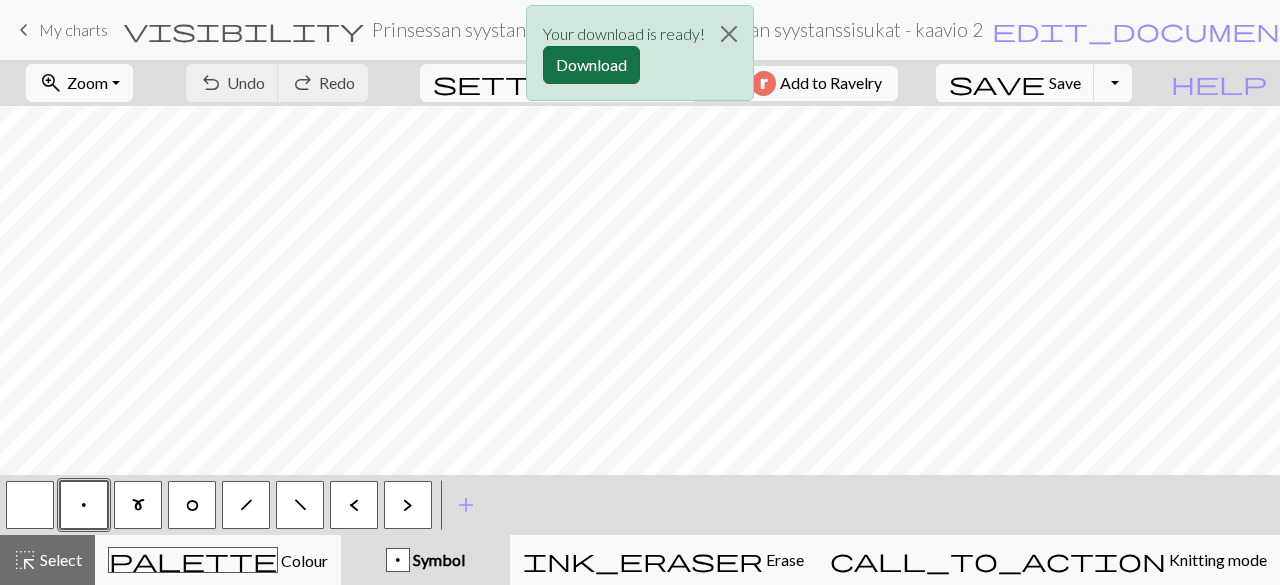 click on "Download" at bounding box center (591, 65) 